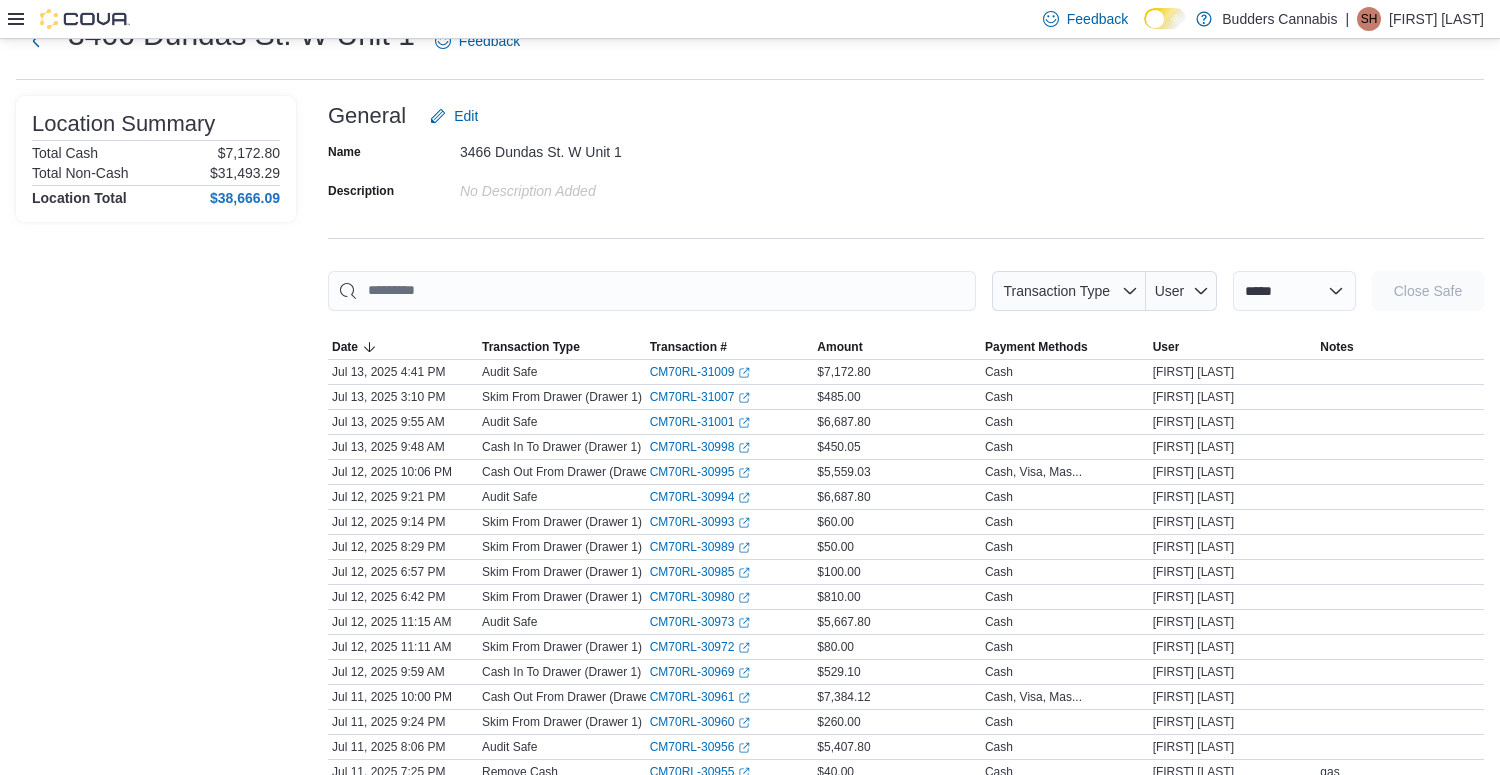 scroll, scrollTop: 0, scrollLeft: 0, axis: both 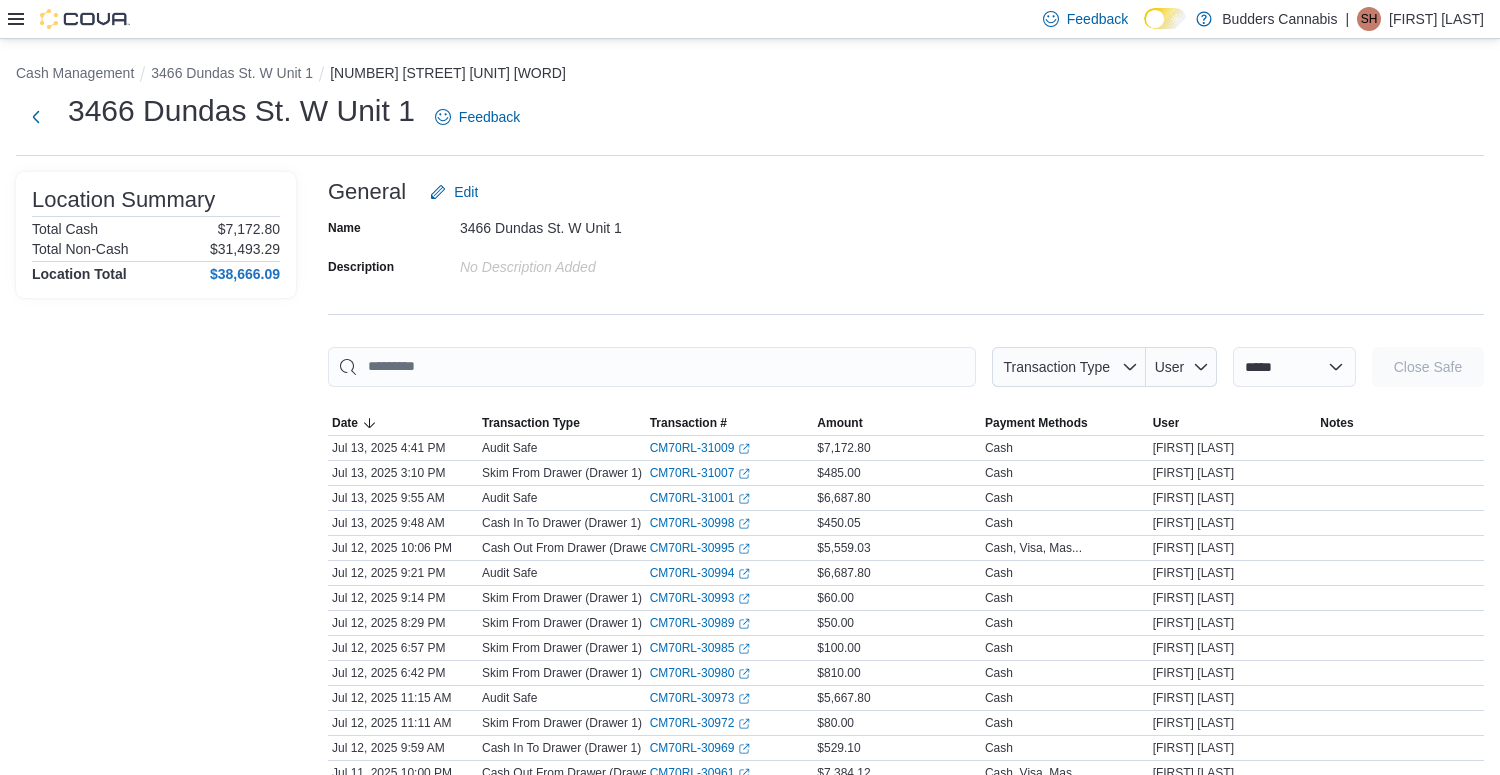 click 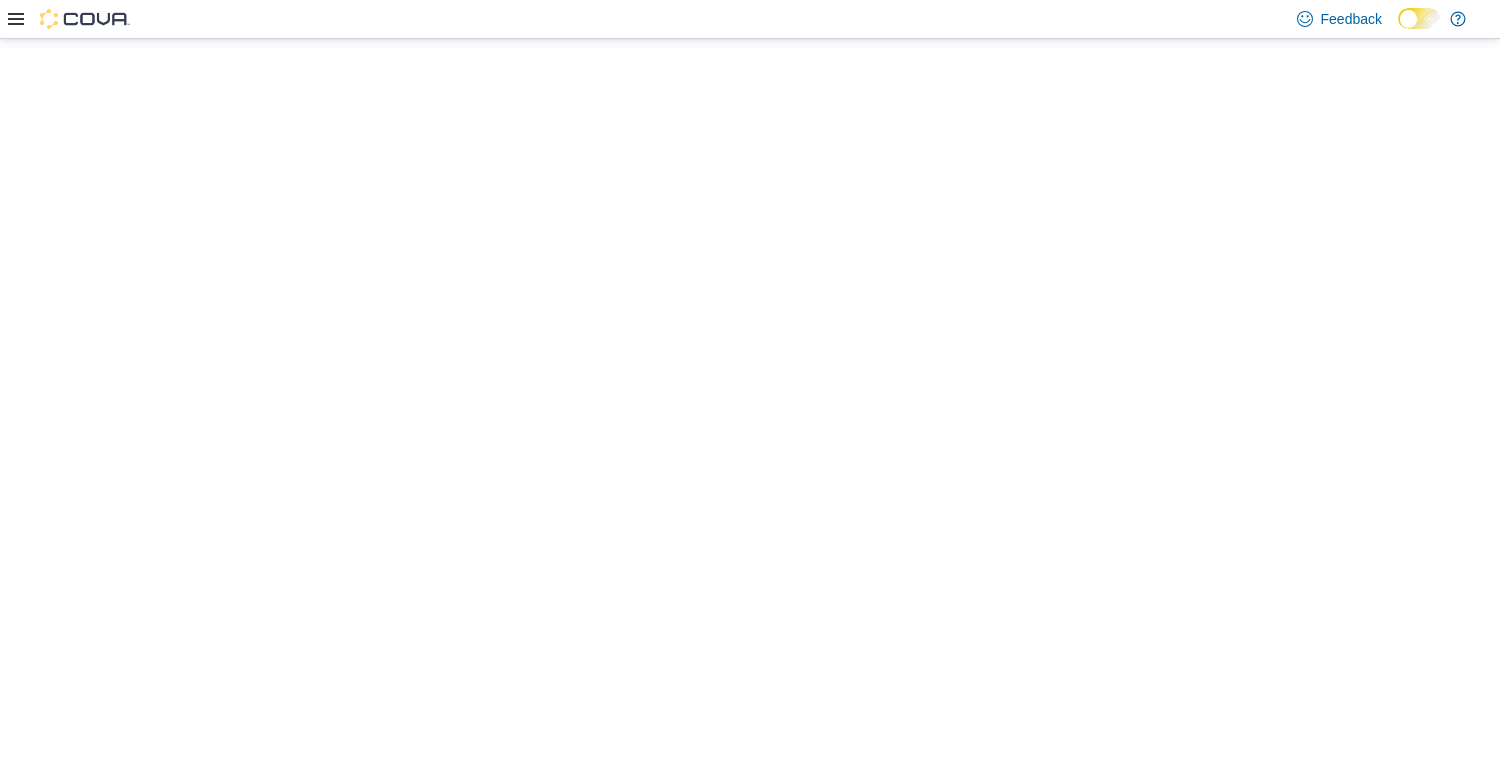 scroll, scrollTop: 0, scrollLeft: 0, axis: both 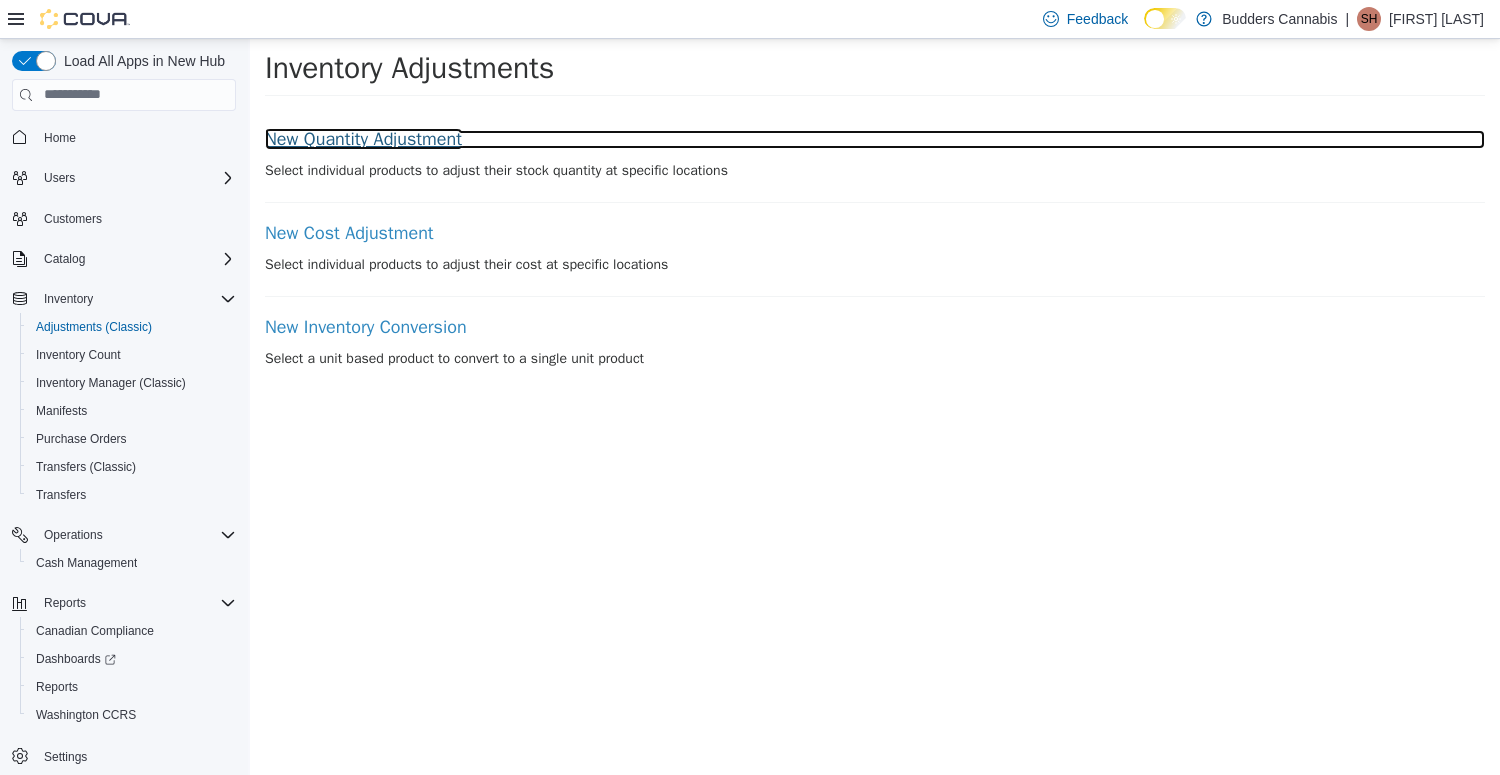 click on "New Quantity Adjustment" at bounding box center [875, 139] 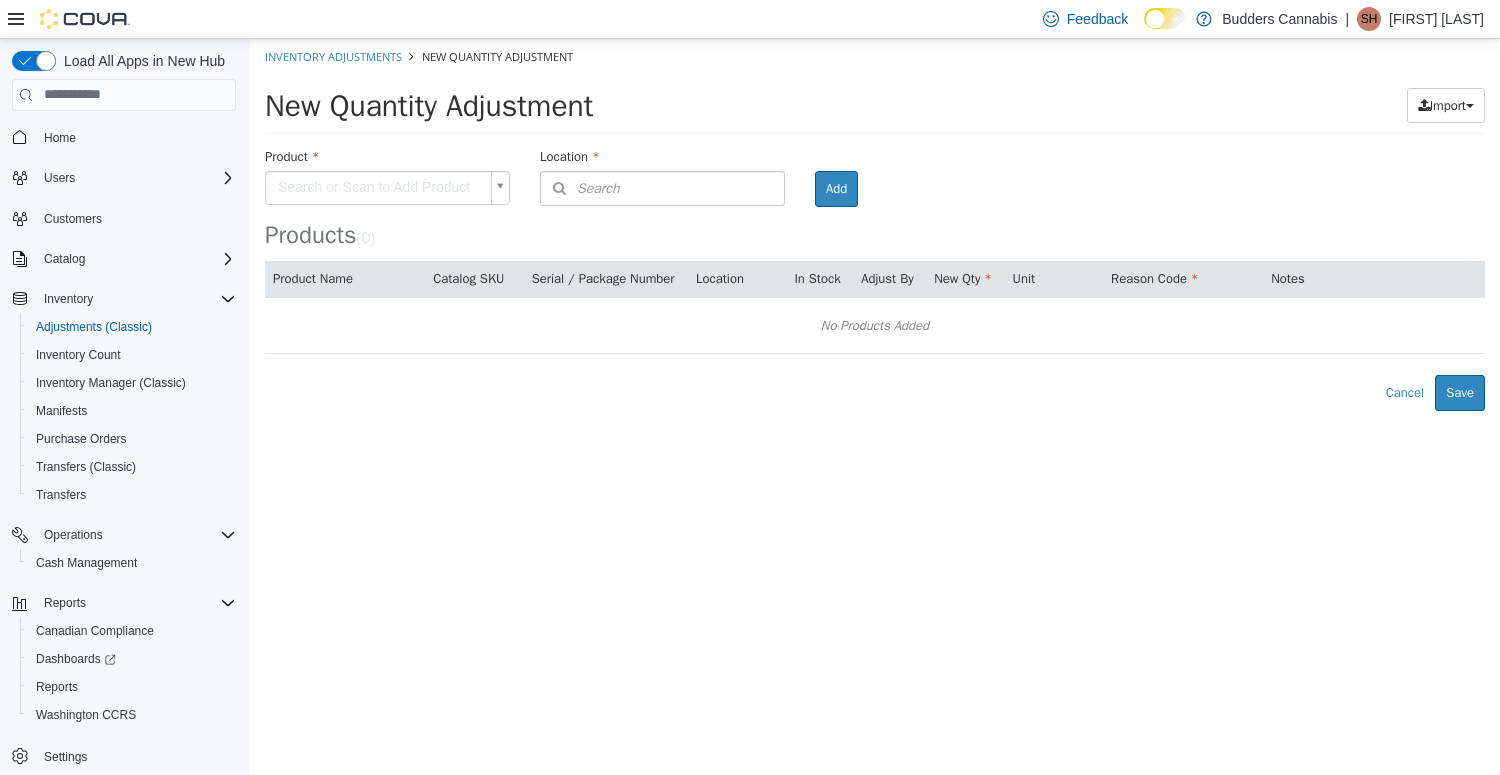 click on "×
Inventory Adjustments
New Quantity Adjustment
New Quantity Adjustment
Import  Inventory Export (.CSV) Package List (.TXT)
Product     Search or Scan to Add Product                             Location Search Type 3 or more characters or browse       Budders Cannabis     (4)         1172 Wilson St W #6             1212 Dundas St. W. D             3466 Dundas St. W Unit 1             372 Queen St E, Unit A4         Room   Add Products  ( 0 ) Product Name Catalog SKU Serial / Package Number Location In Stock Adjust By New Qty Unit Reason Code Notes No Products Added Error saving adjustment please resolve the errors above. Cancel Save" at bounding box center (875, 224) 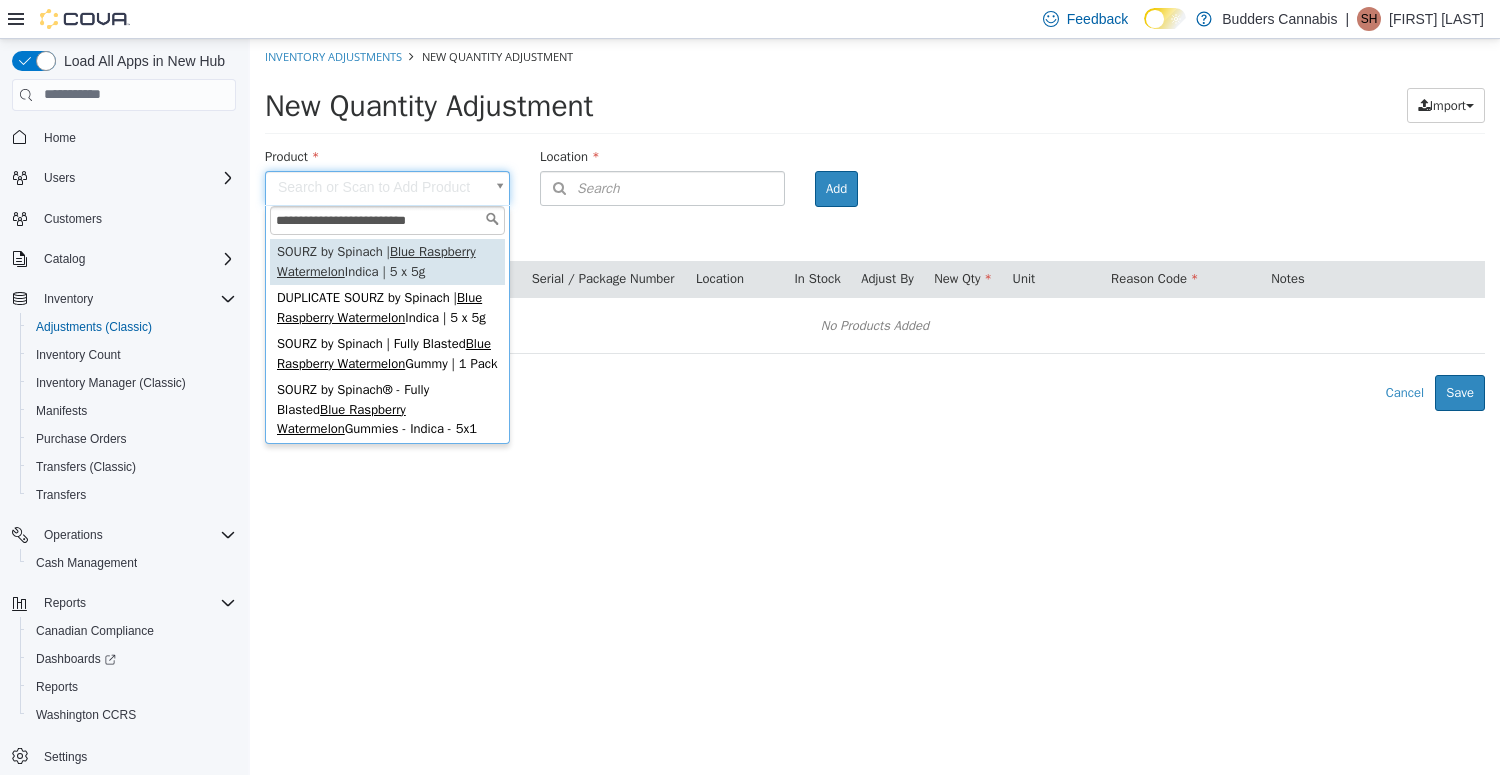 type on "**********" 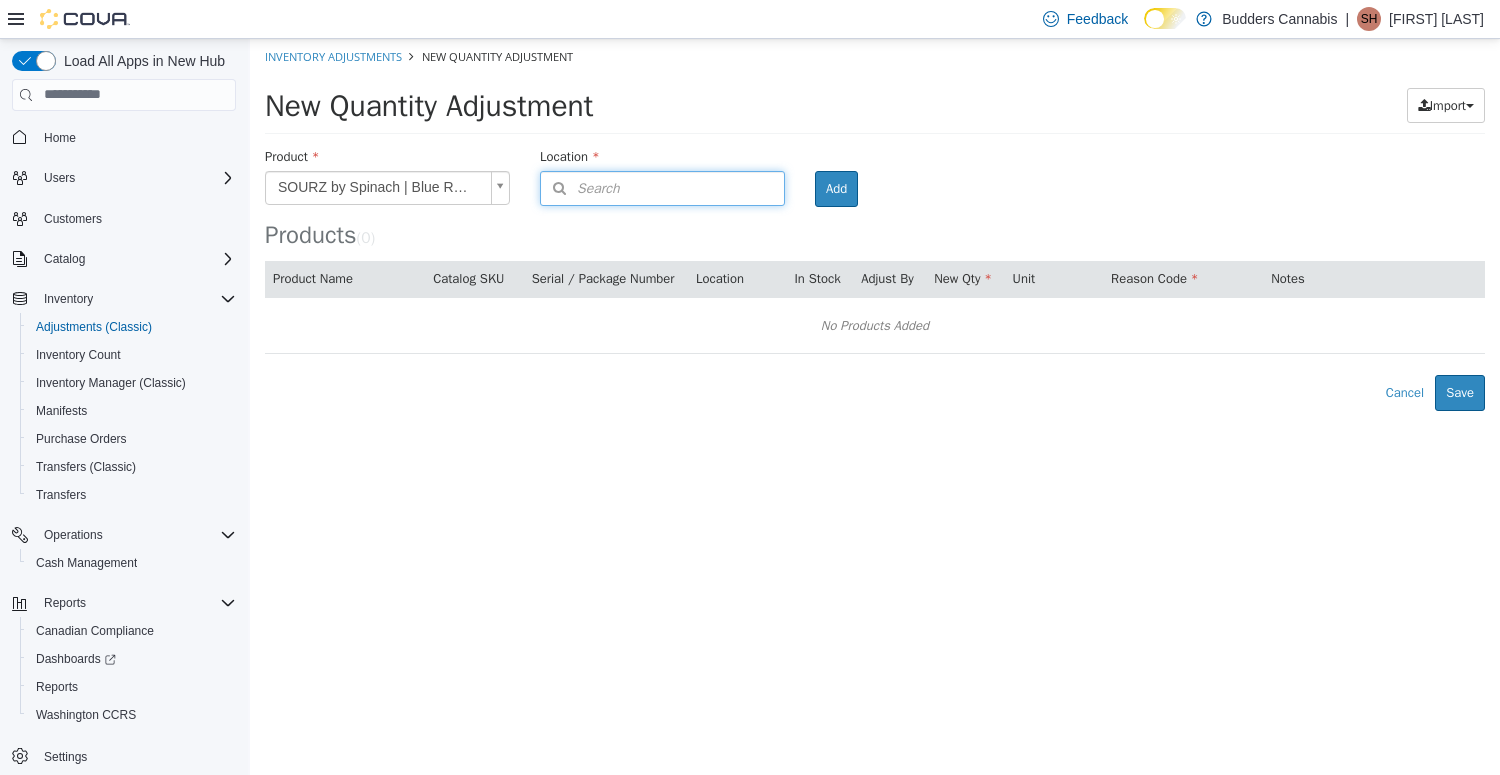 click on "Search" at bounding box center (662, 187) 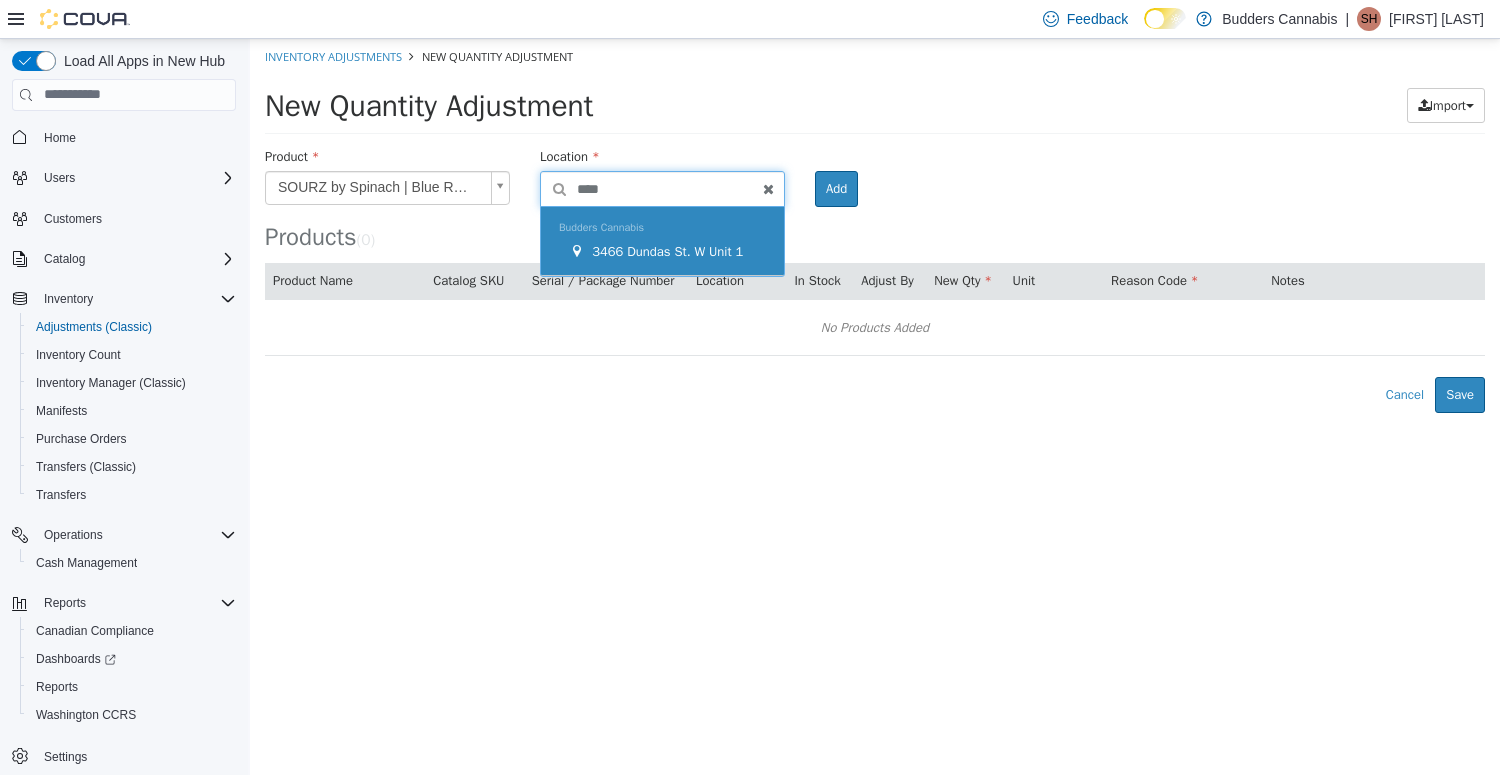 type on "****" 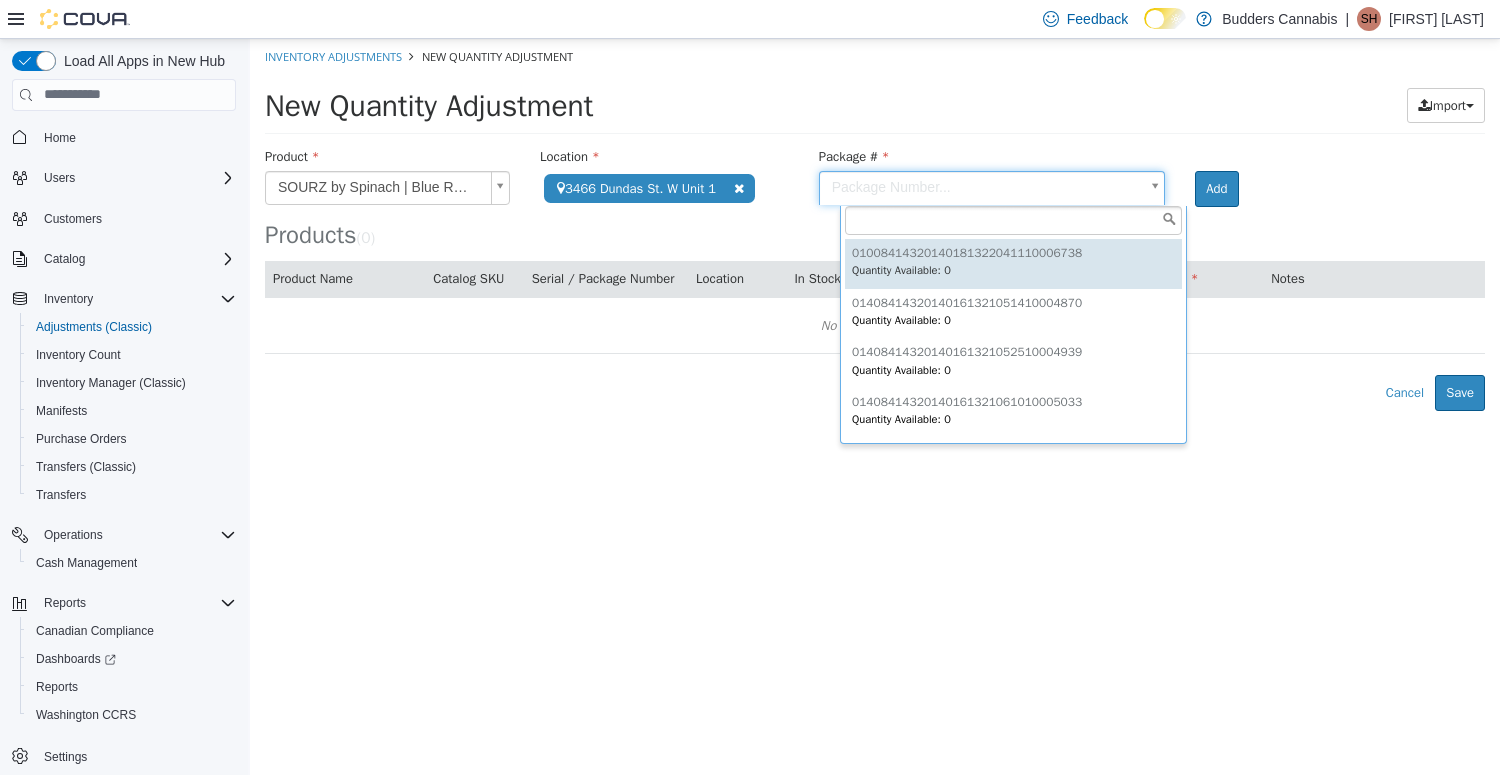 click on "**********" at bounding box center (875, 224) 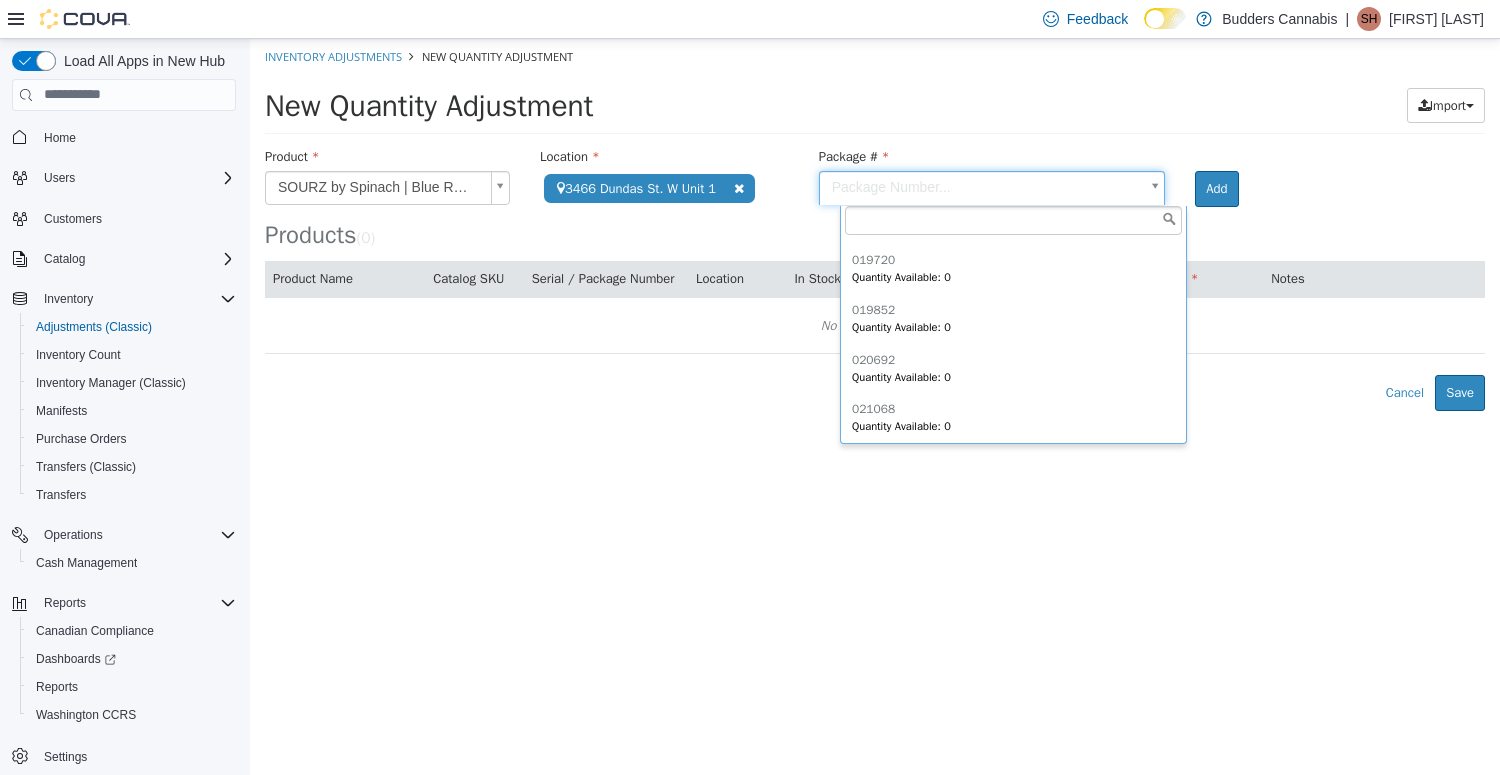 scroll, scrollTop: 3179, scrollLeft: 0, axis: vertical 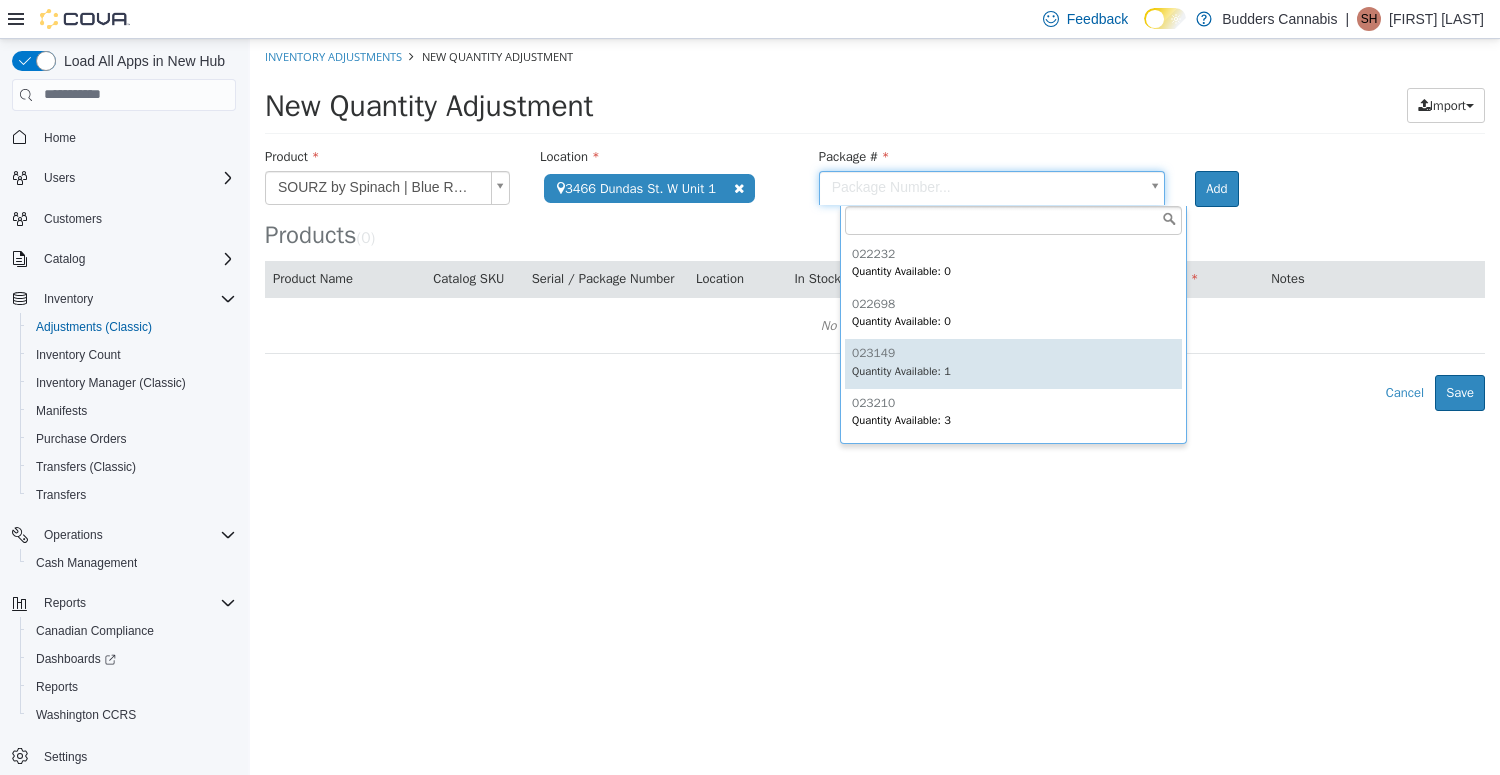 type on "******" 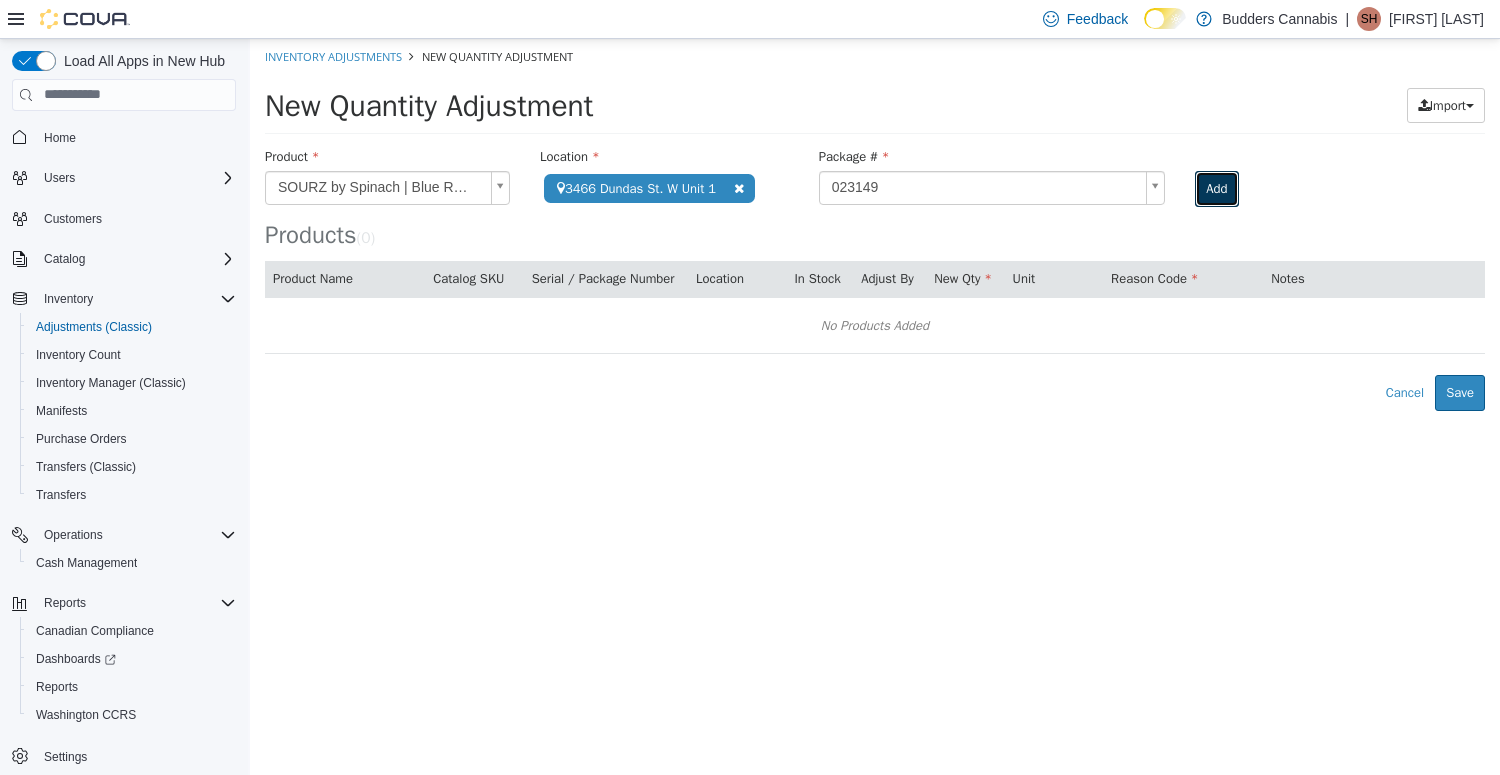 click on "Add" at bounding box center [1216, 188] 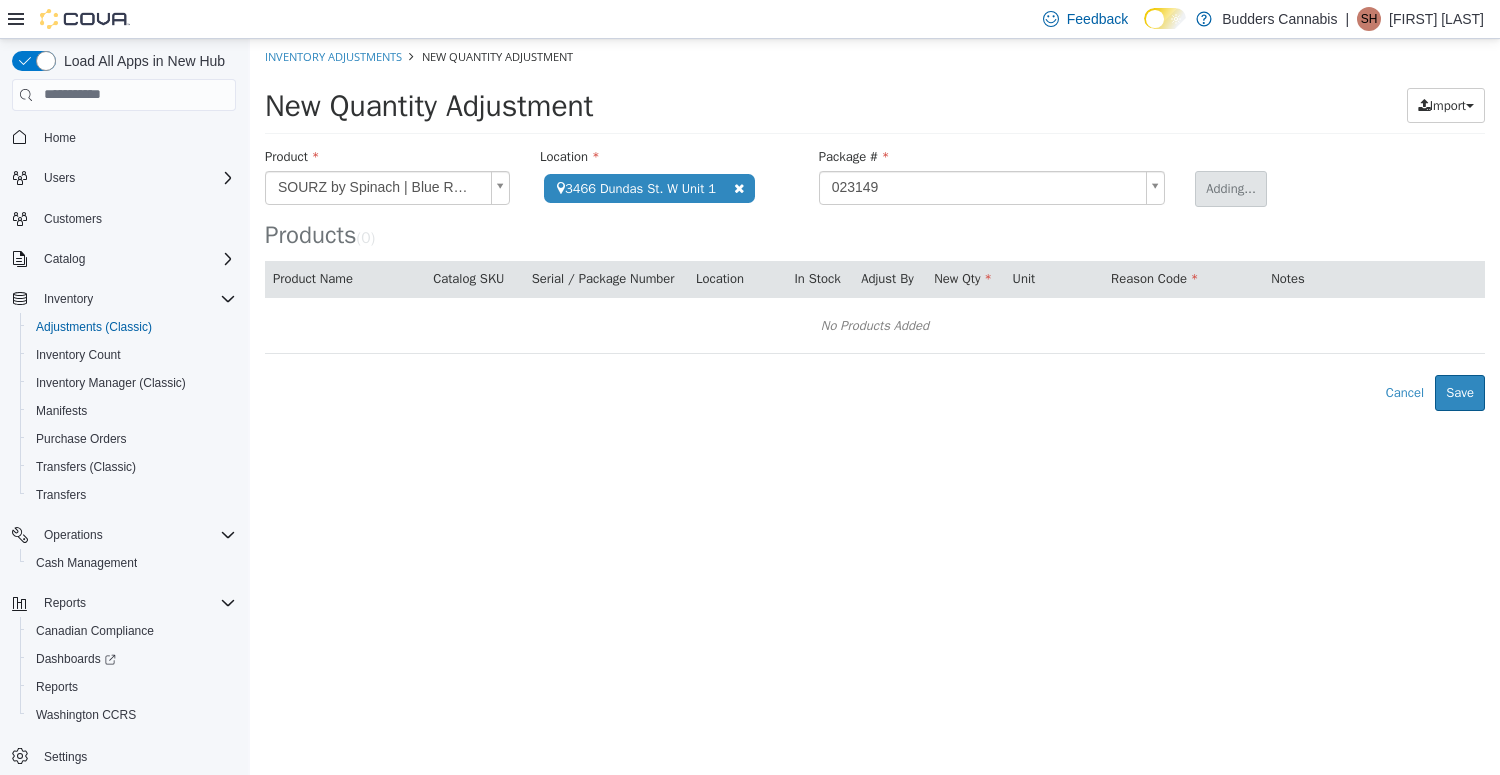 type 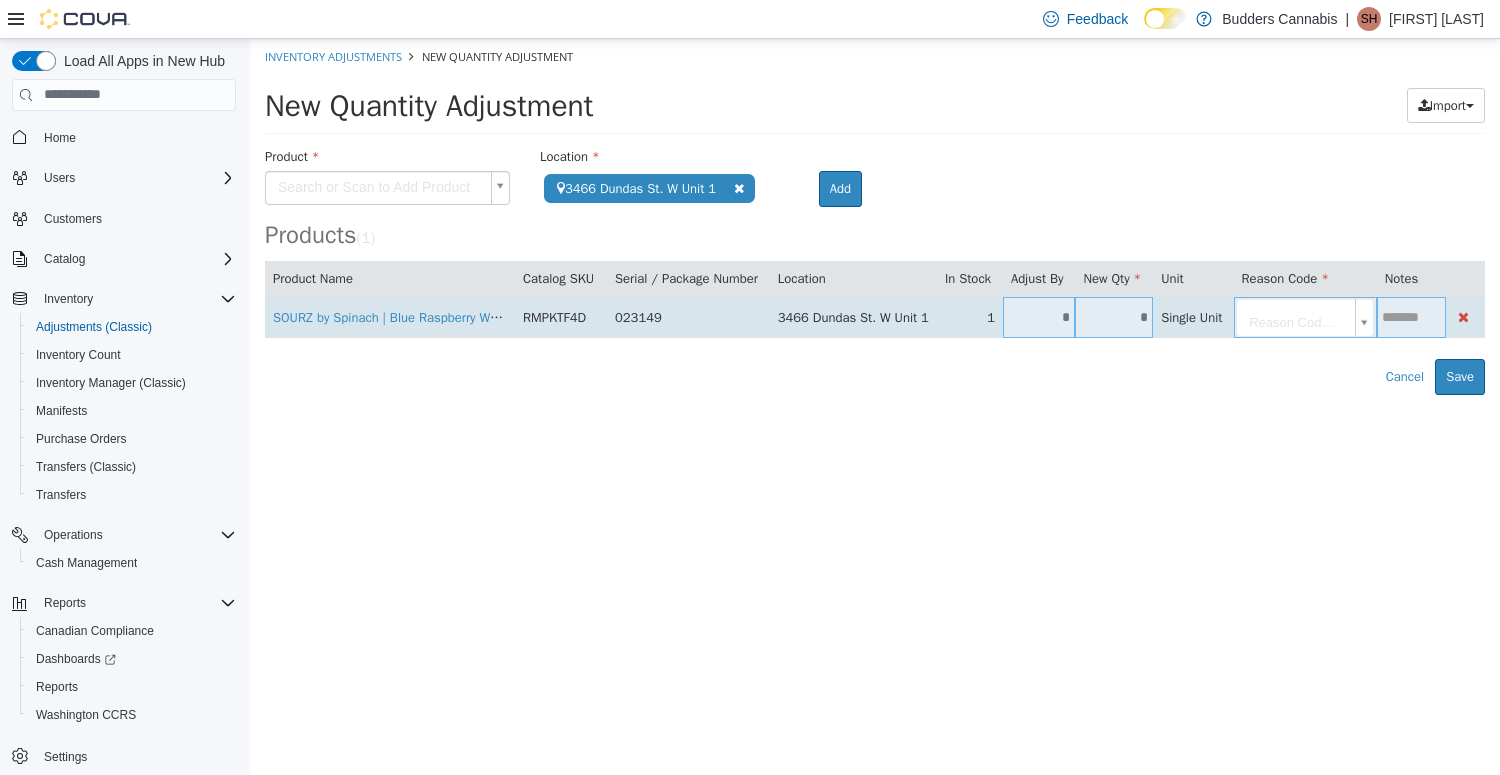 click on "*" at bounding box center [1114, 316] 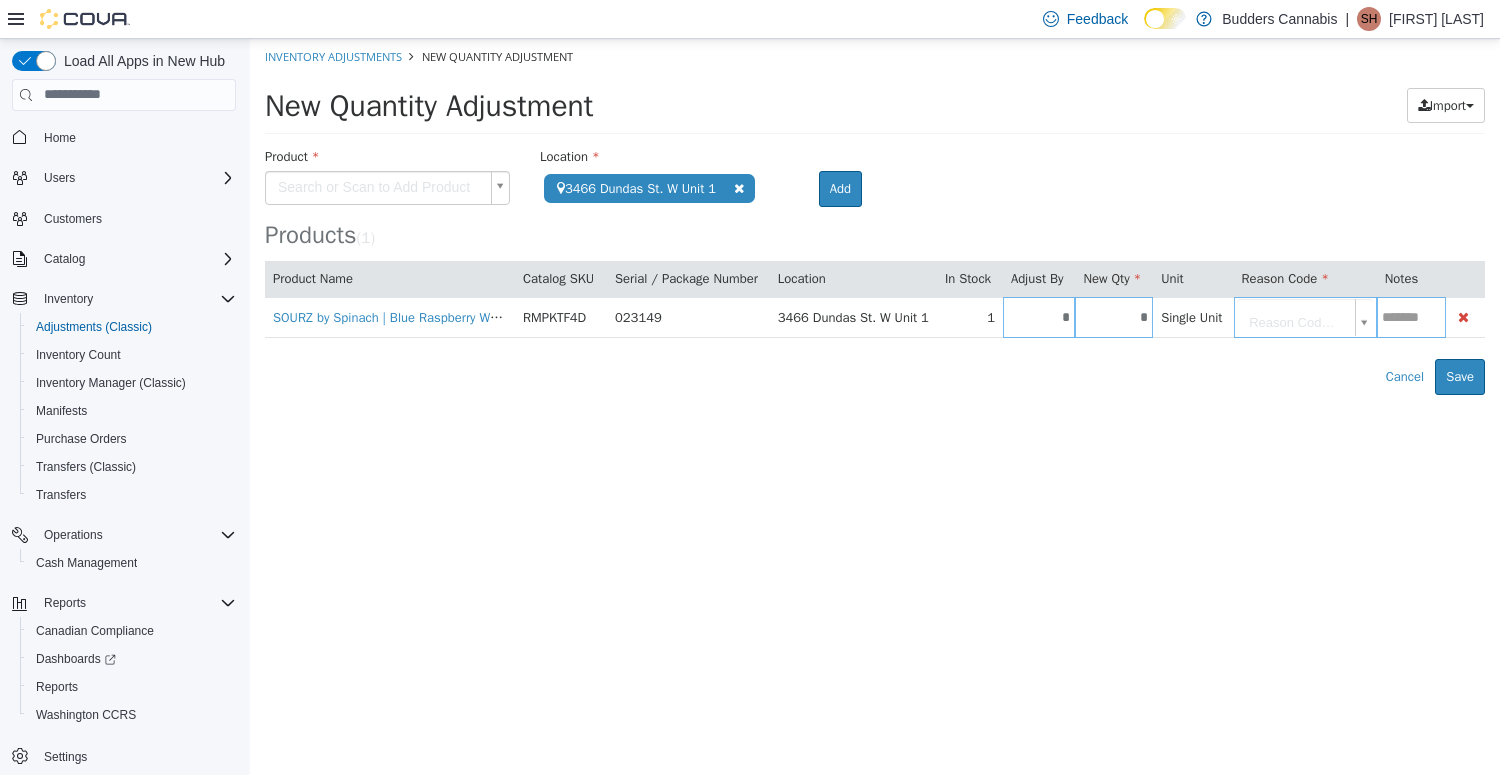 type on "*" 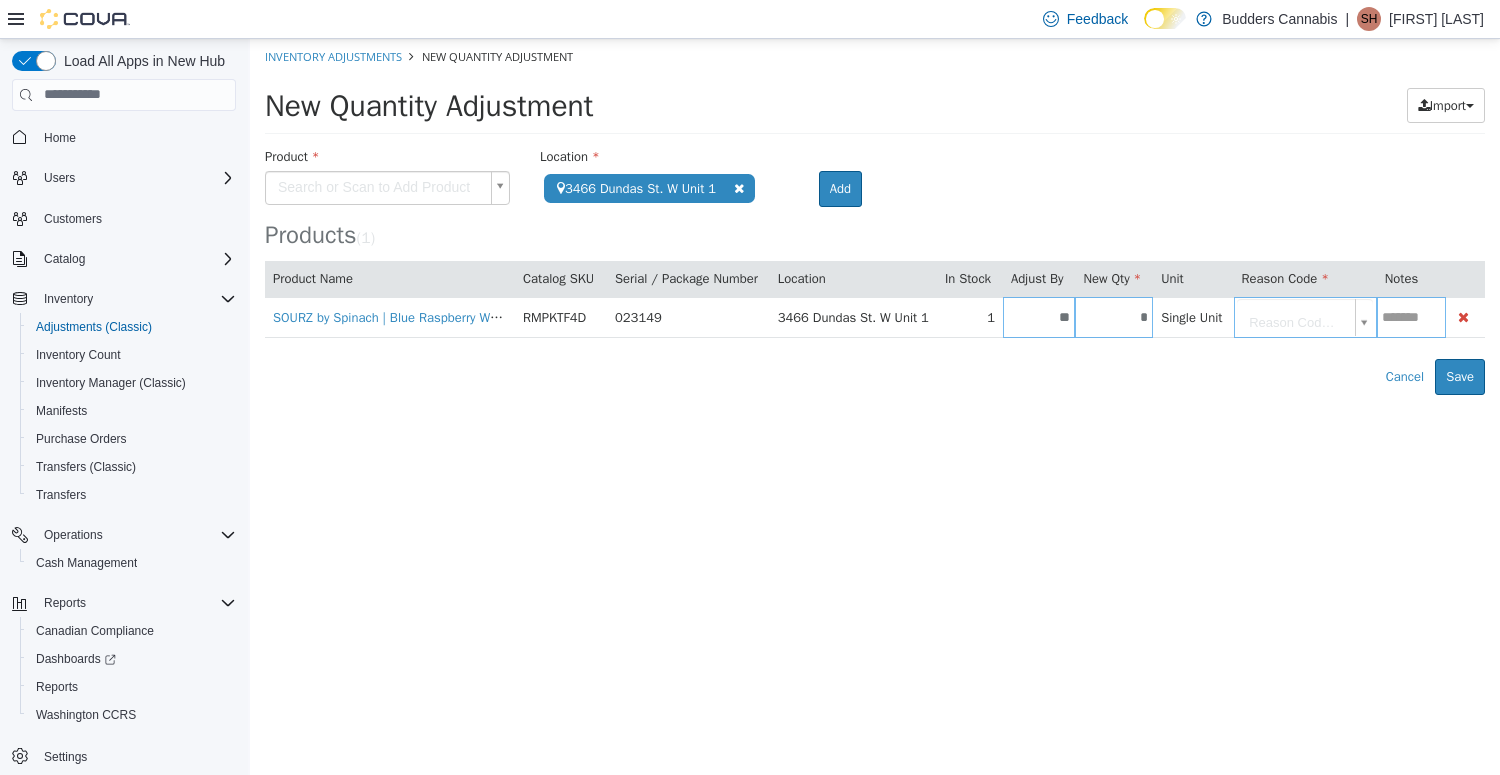 click on "**********" at bounding box center (875, 216) 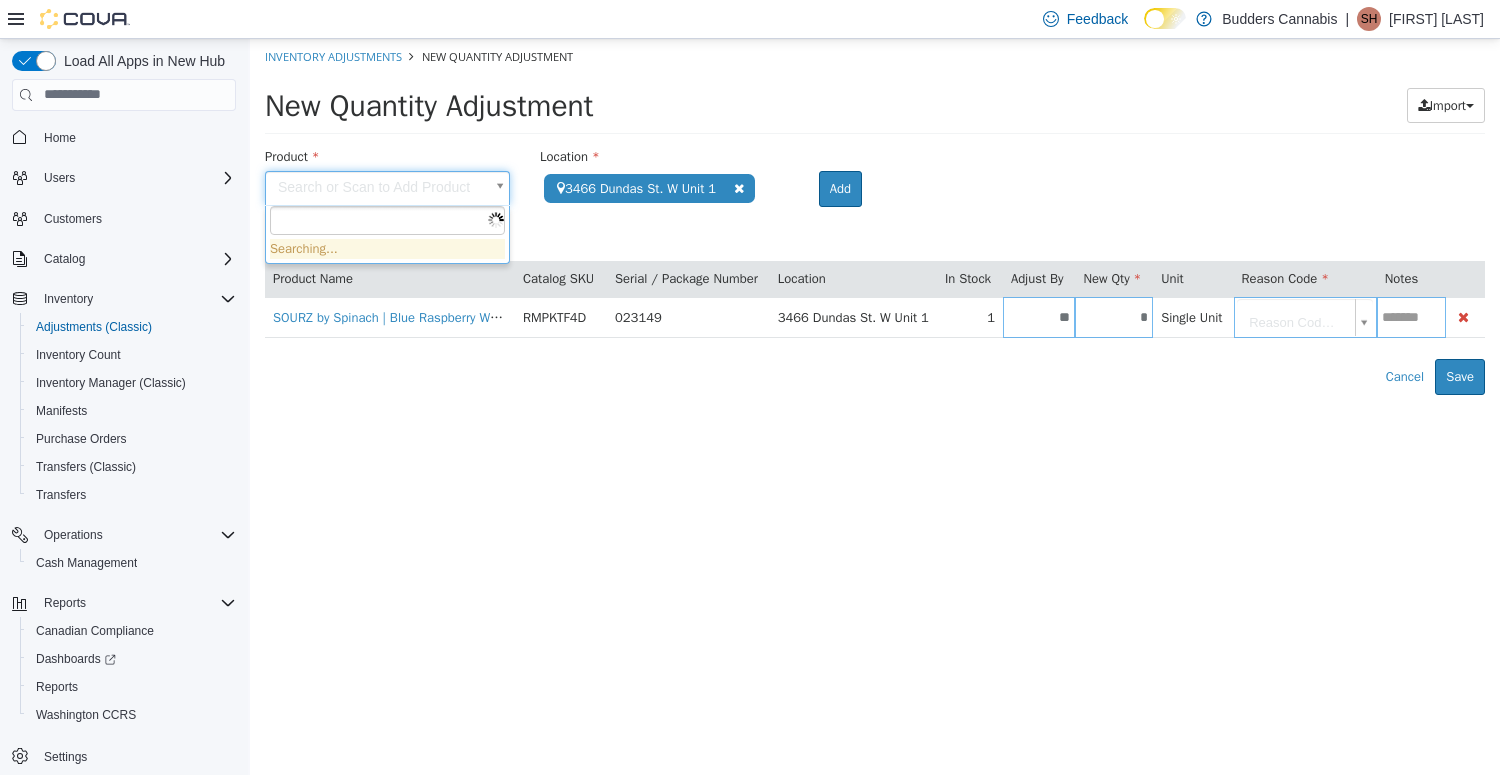 click on "**********" at bounding box center (875, 216) 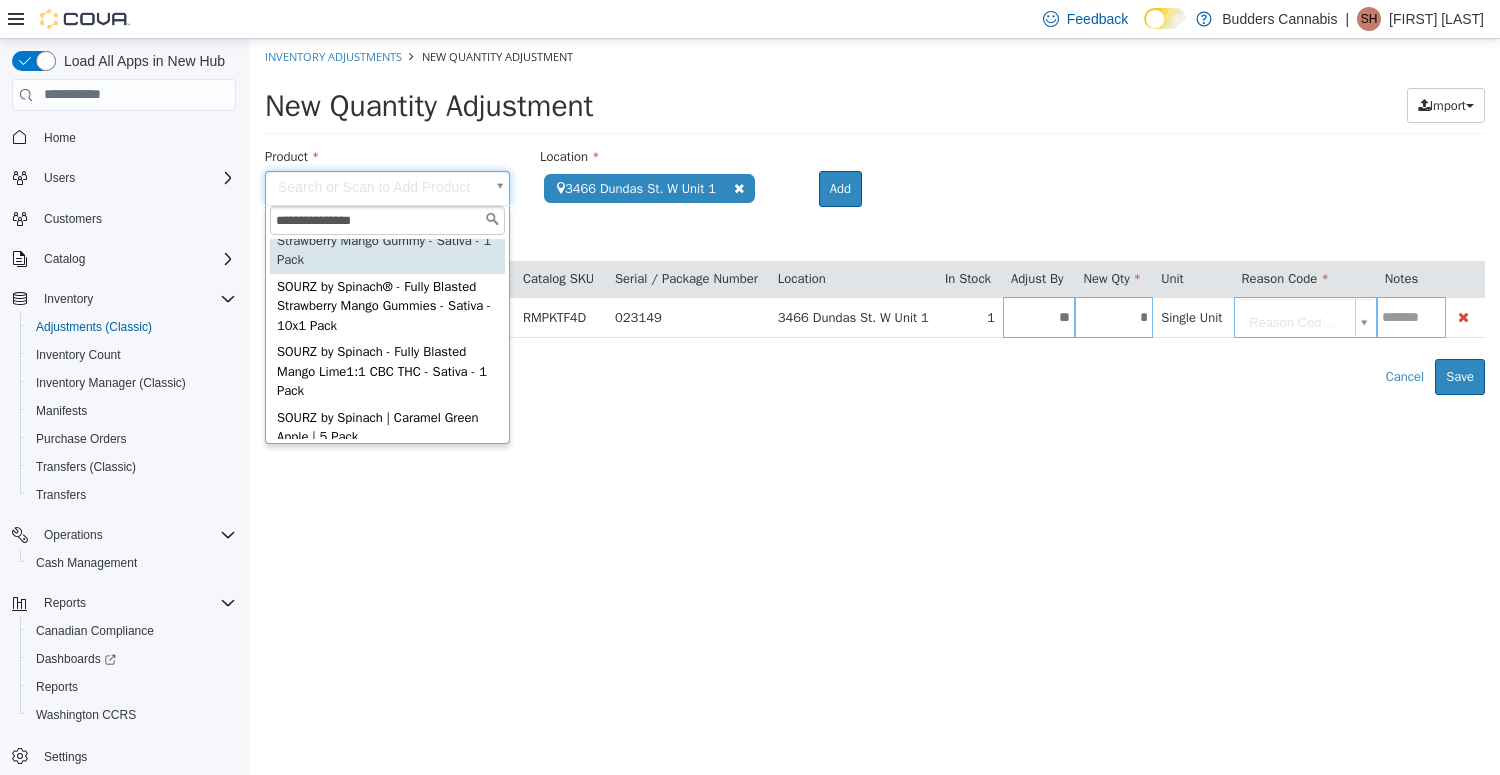 scroll, scrollTop: 78, scrollLeft: 0, axis: vertical 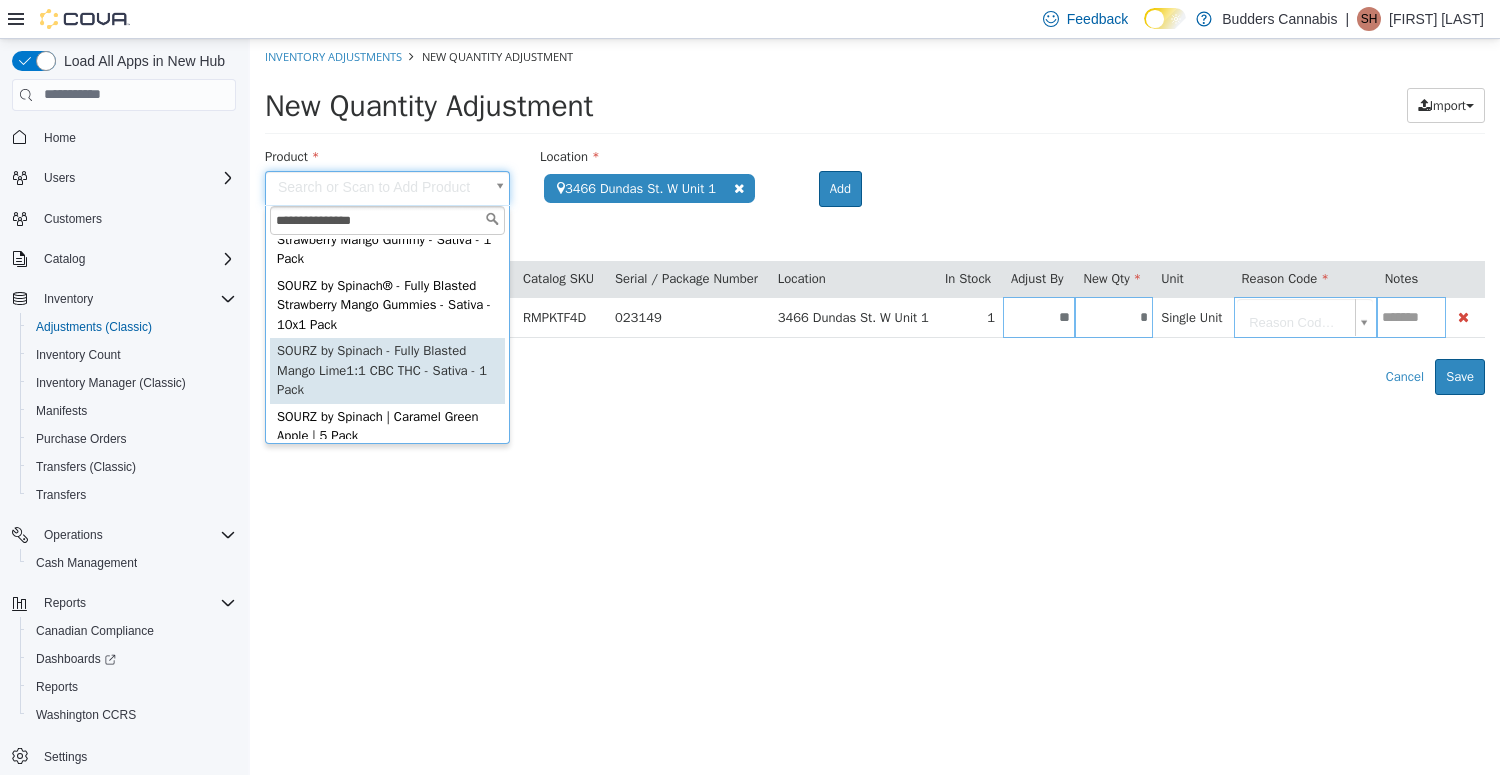 type on "**********" 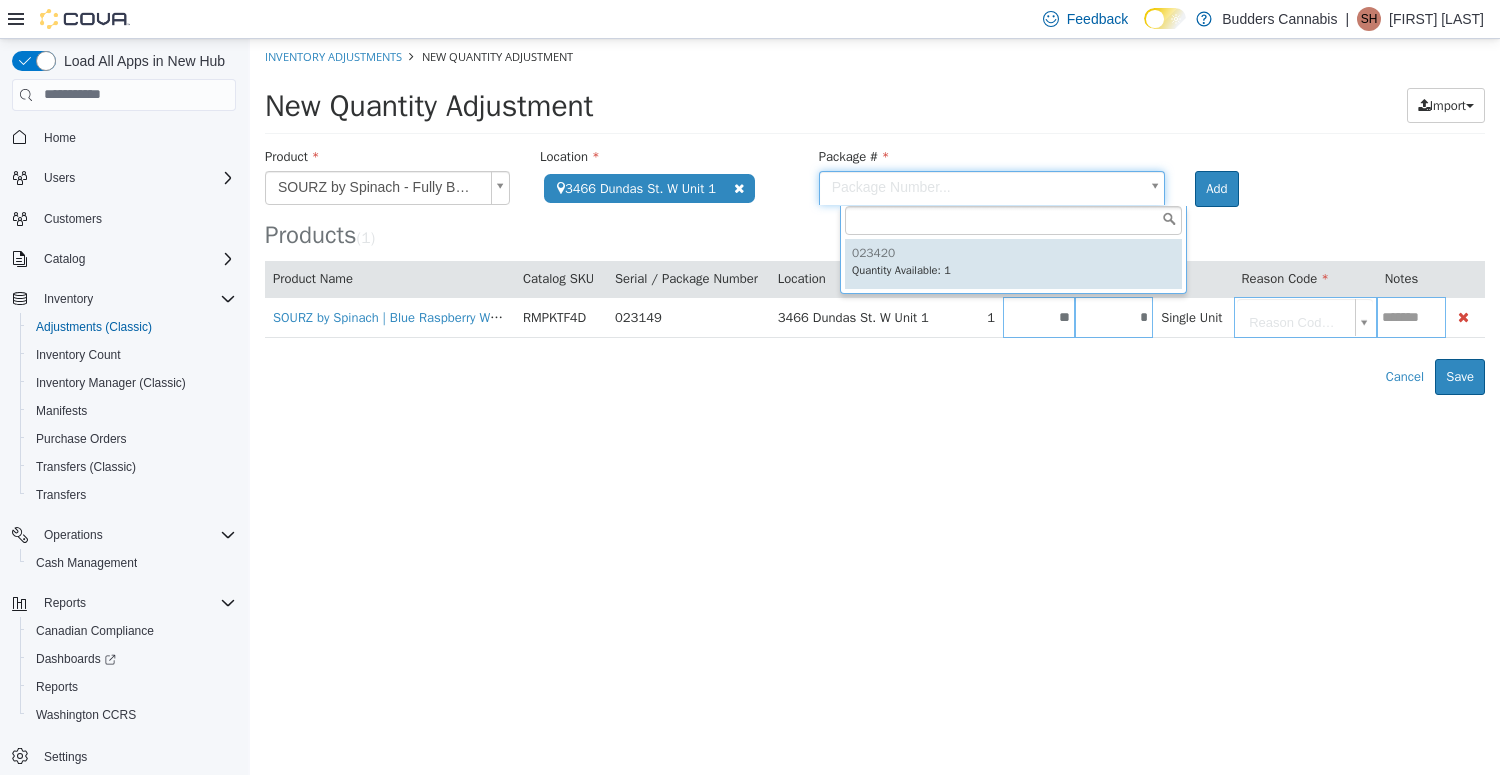 click on "**********" at bounding box center (875, 216) 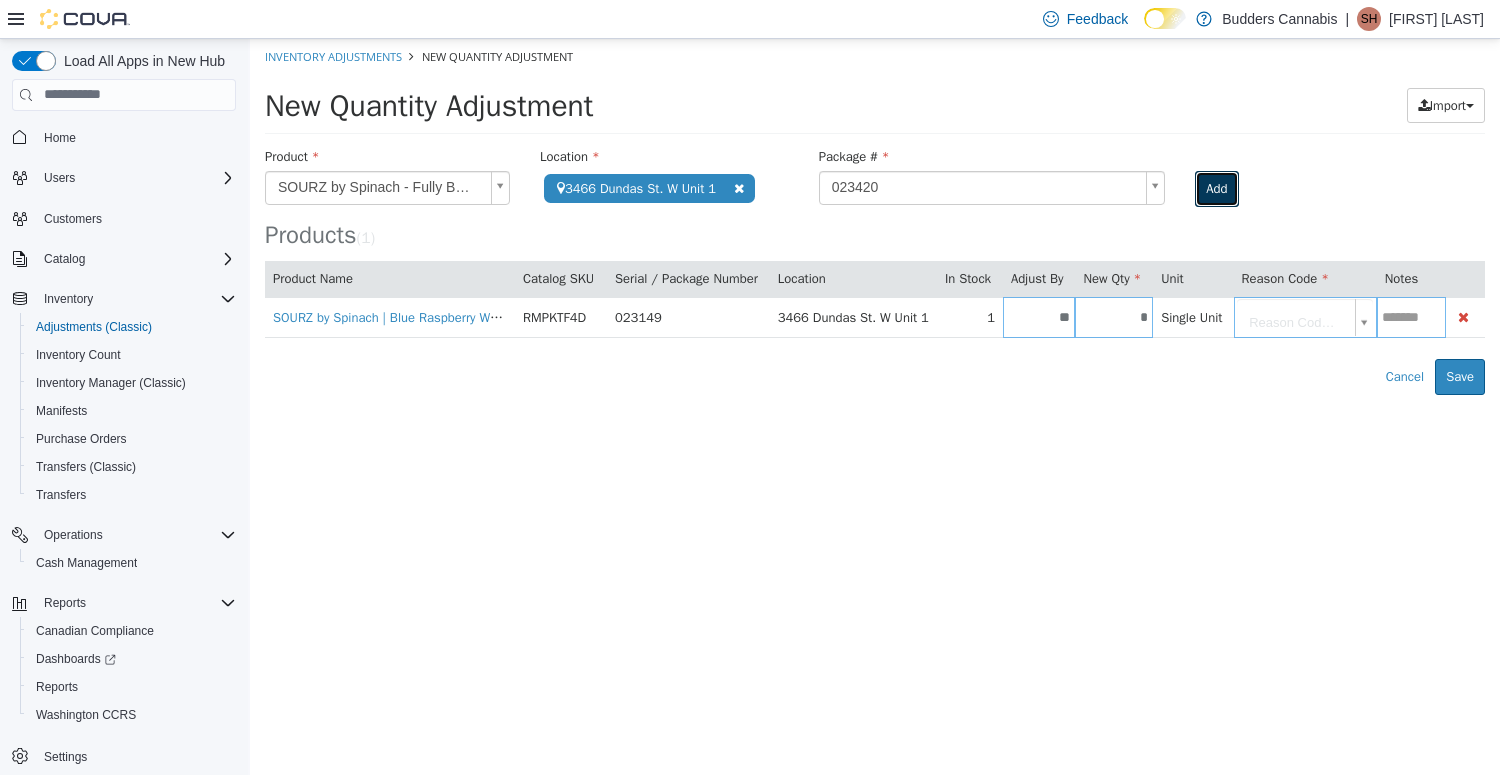 click on "Add" at bounding box center [1216, 188] 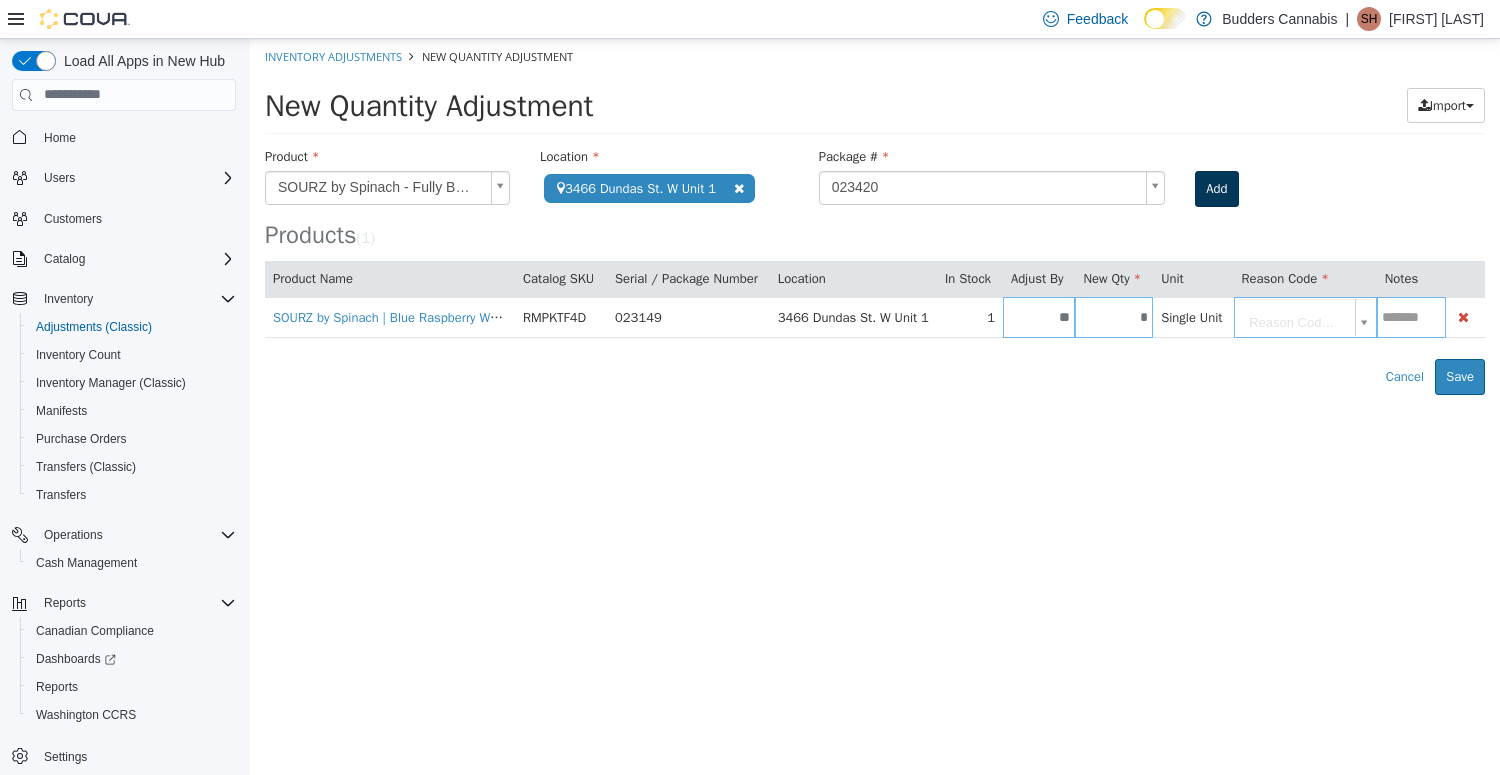 type 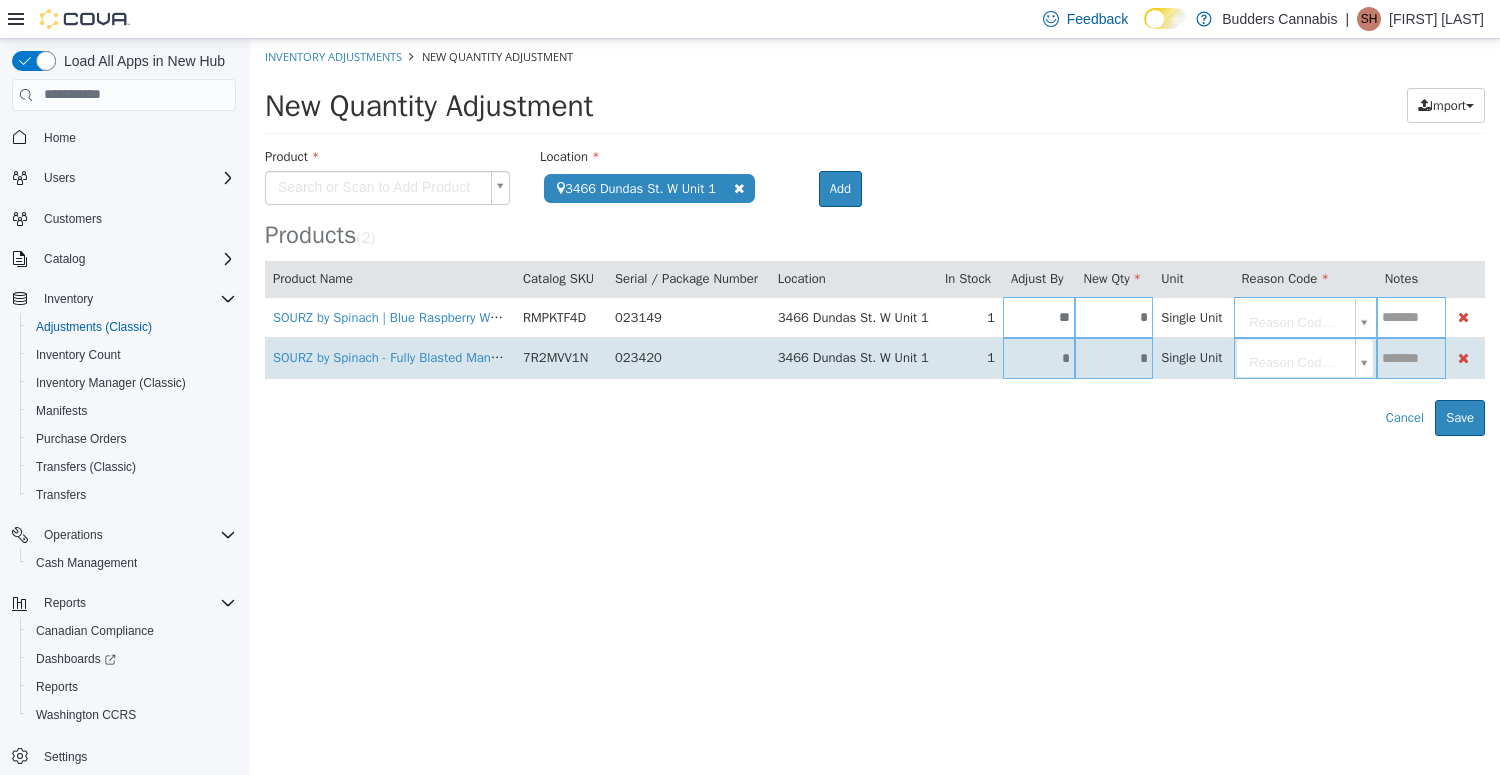 click on "*" at bounding box center (1114, 357) 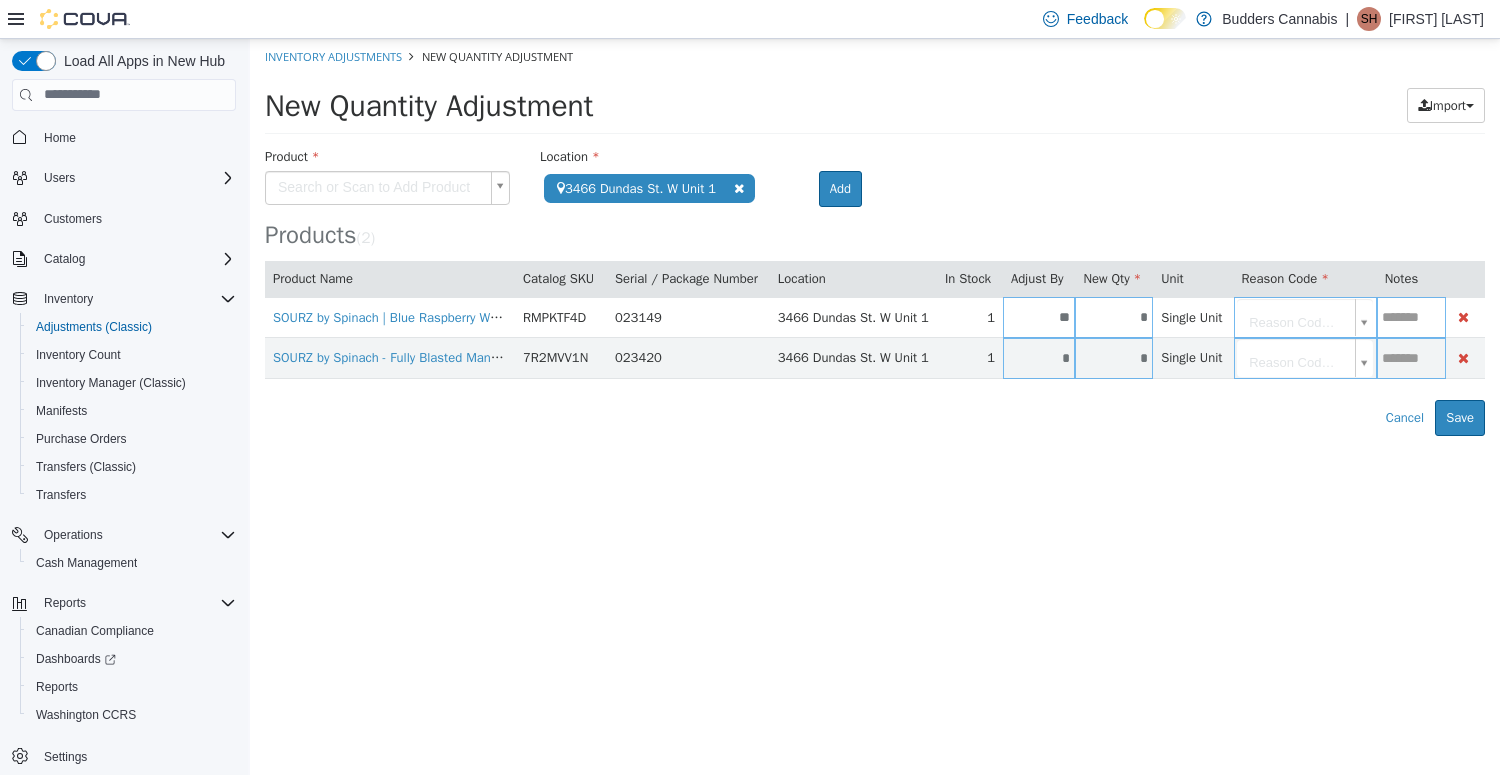 type on "*" 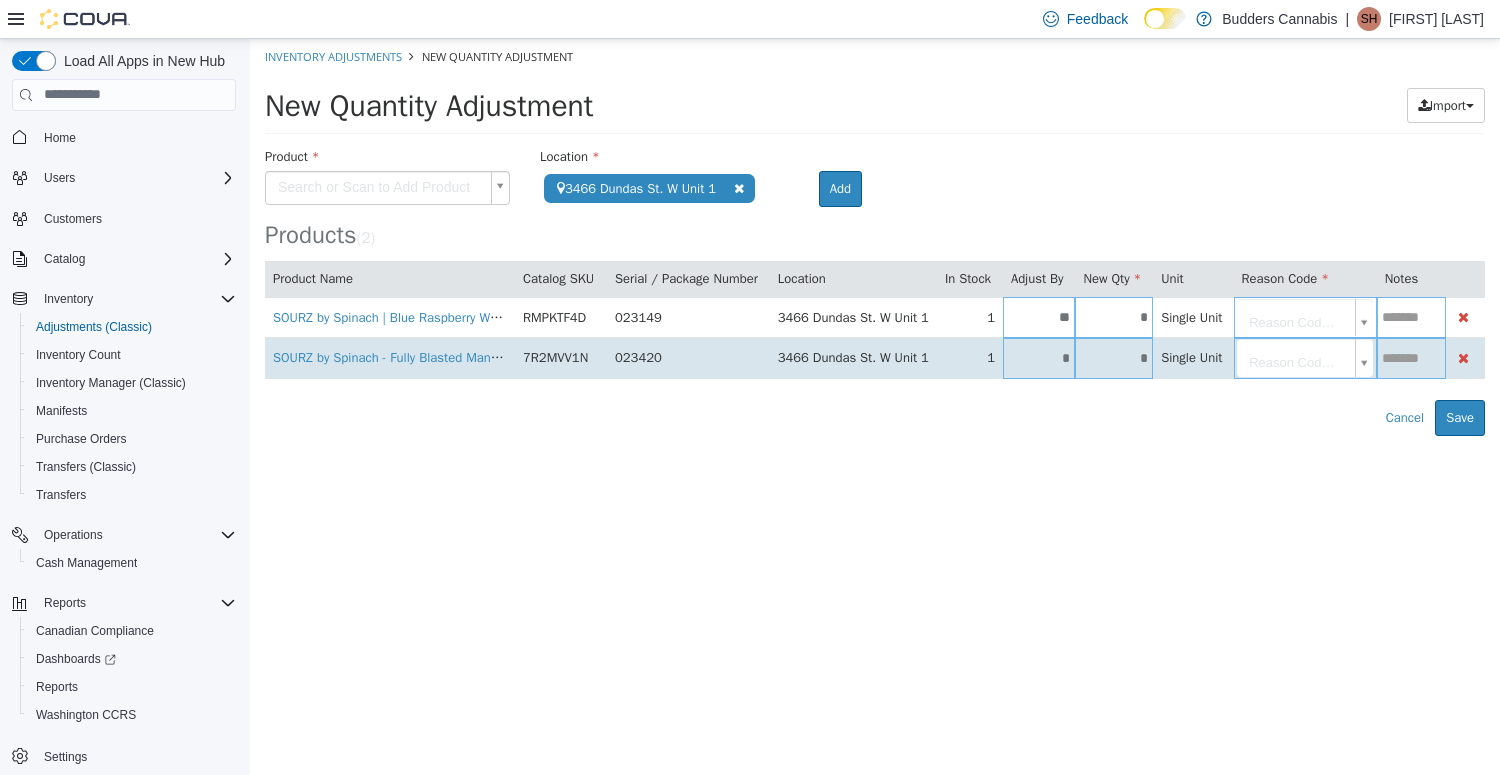 click on "**********" at bounding box center [875, 236] 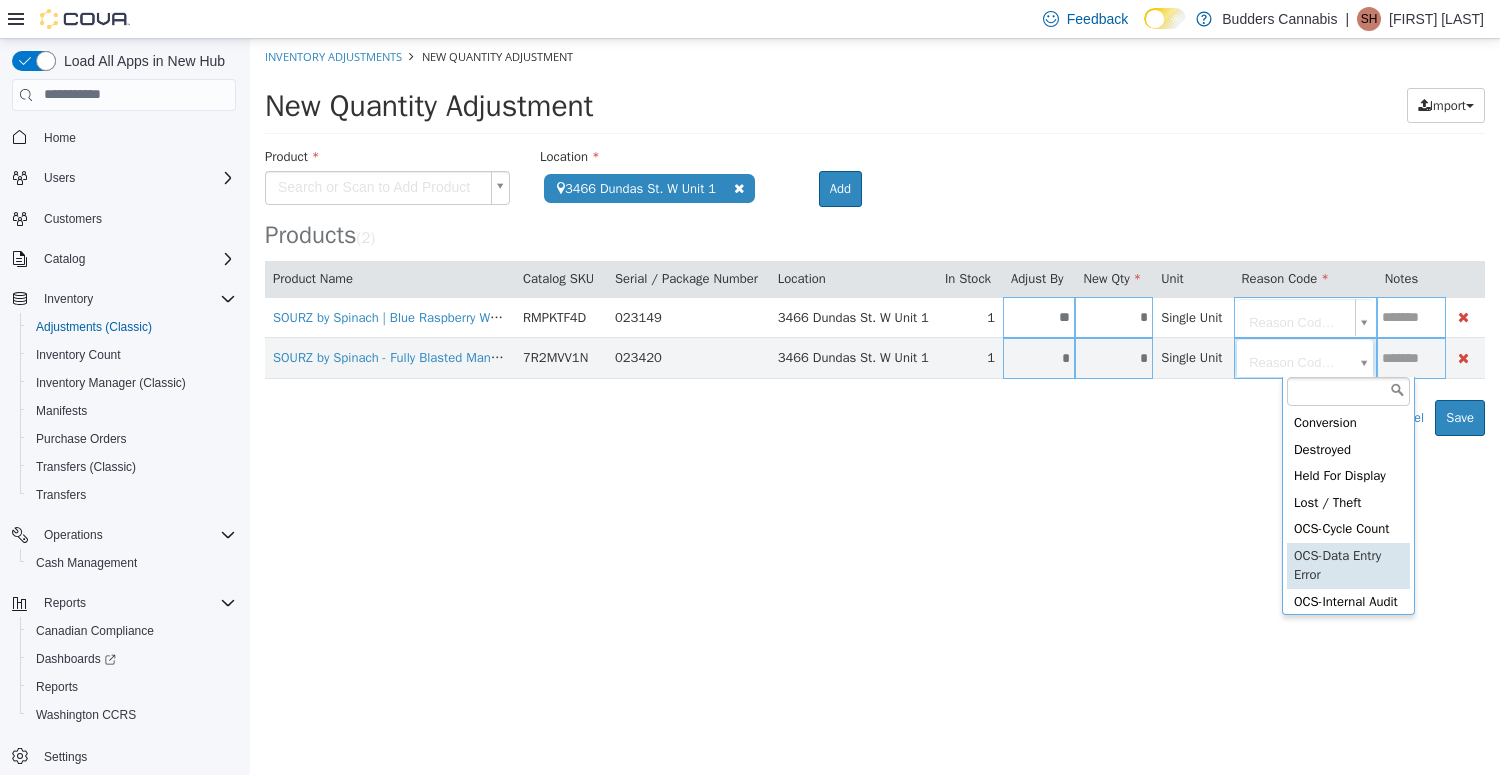 scroll, scrollTop: 491, scrollLeft: 0, axis: vertical 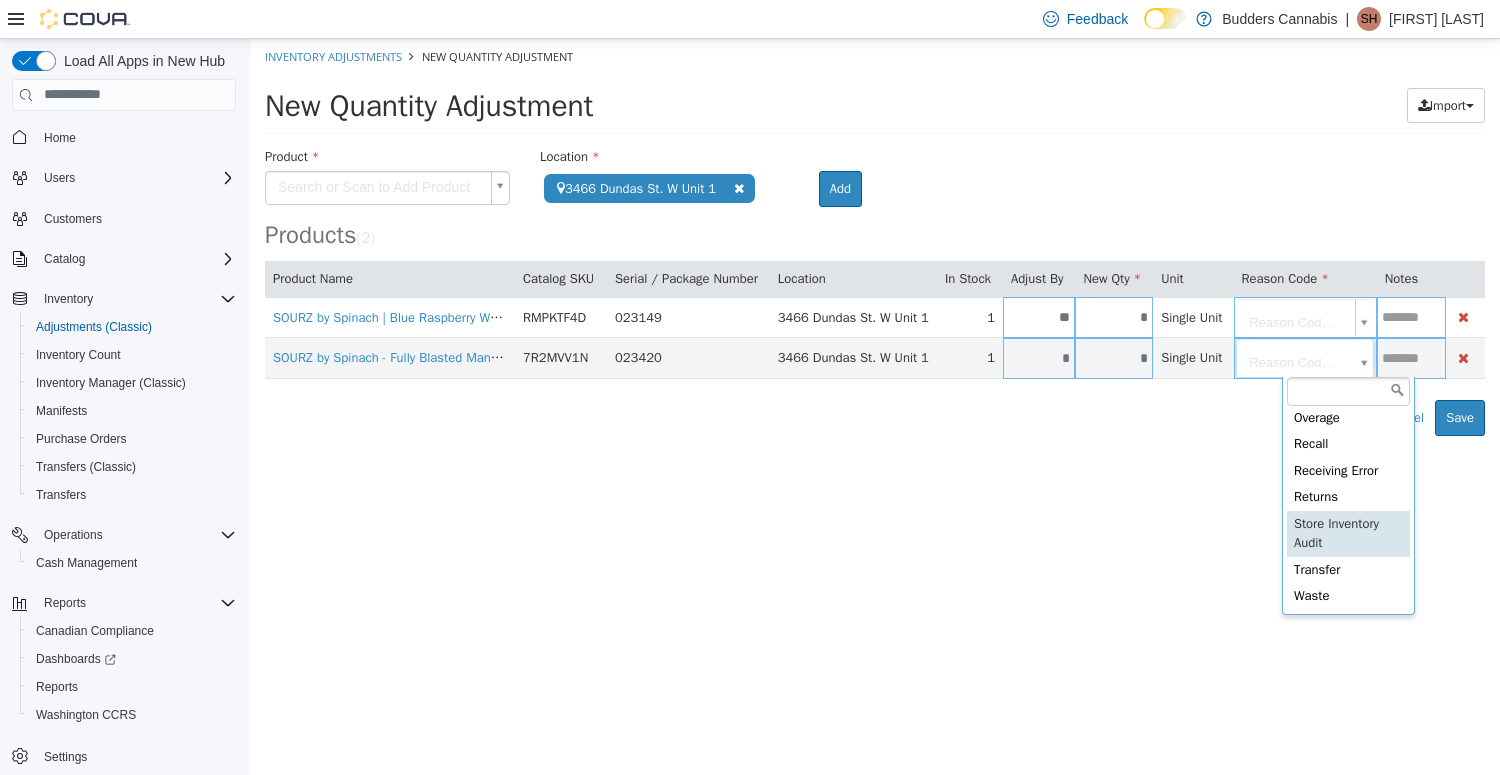 type on "**********" 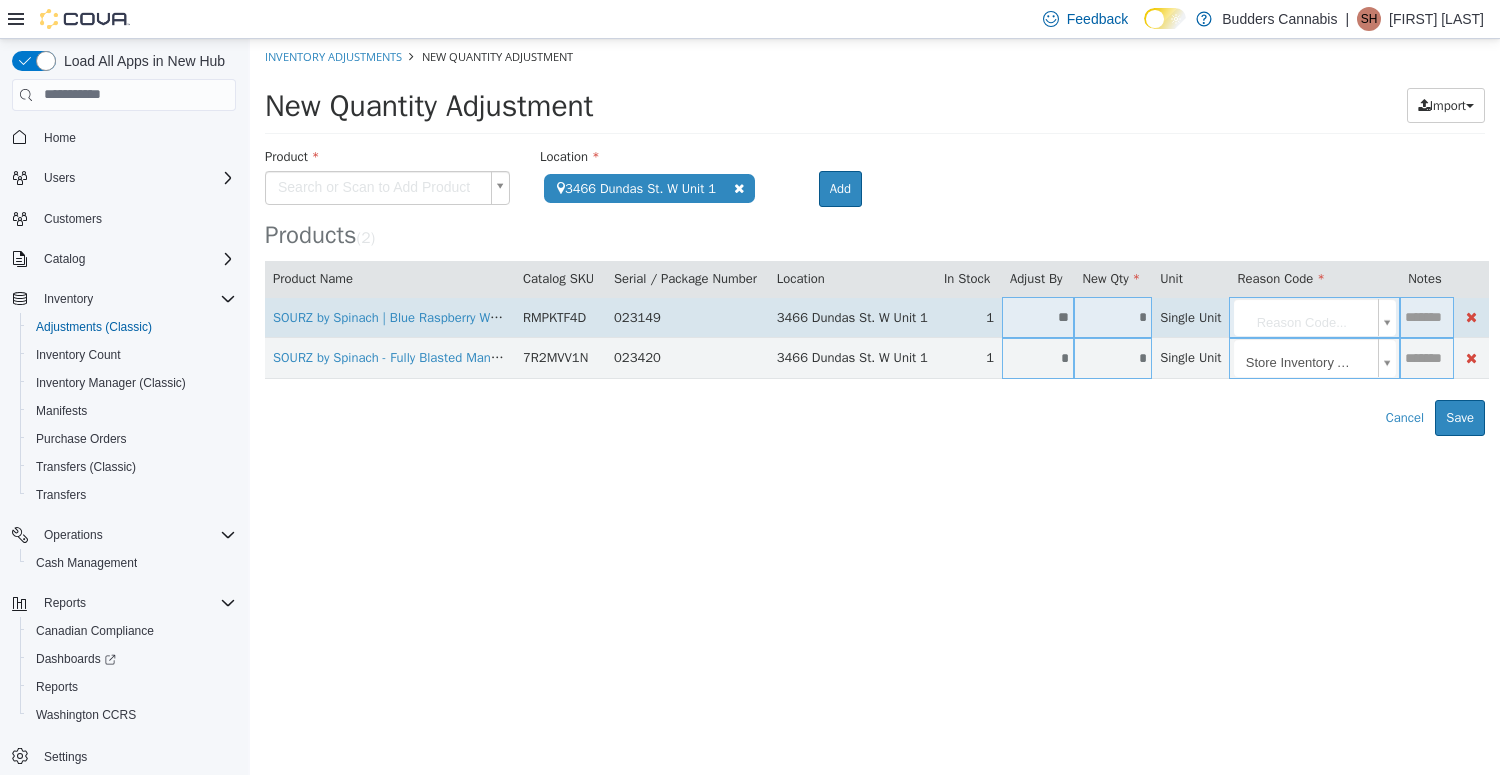 click on "**********" at bounding box center (875, 236) 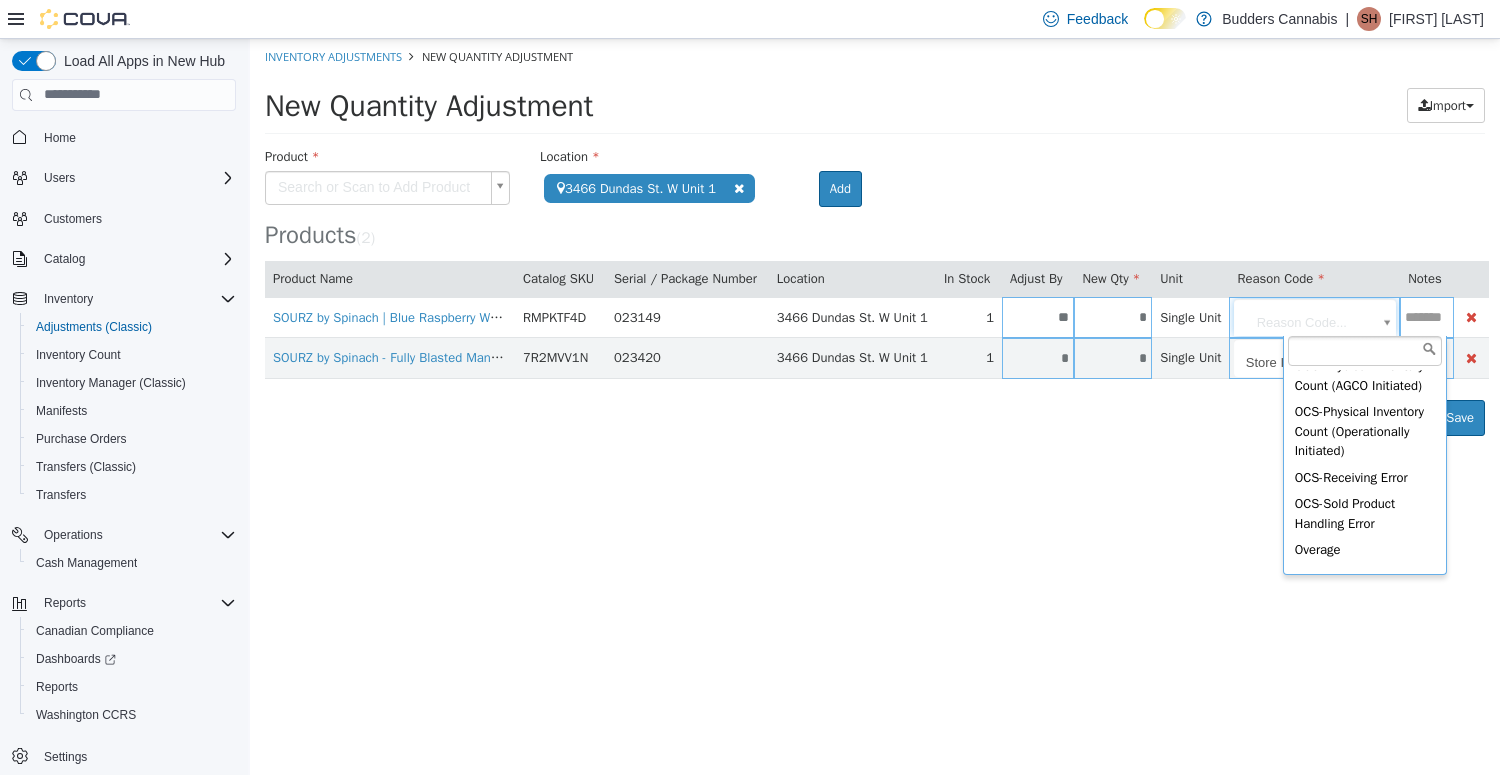 scroll, scrollTop: 394, scrollLeft: 0, axis: vertical 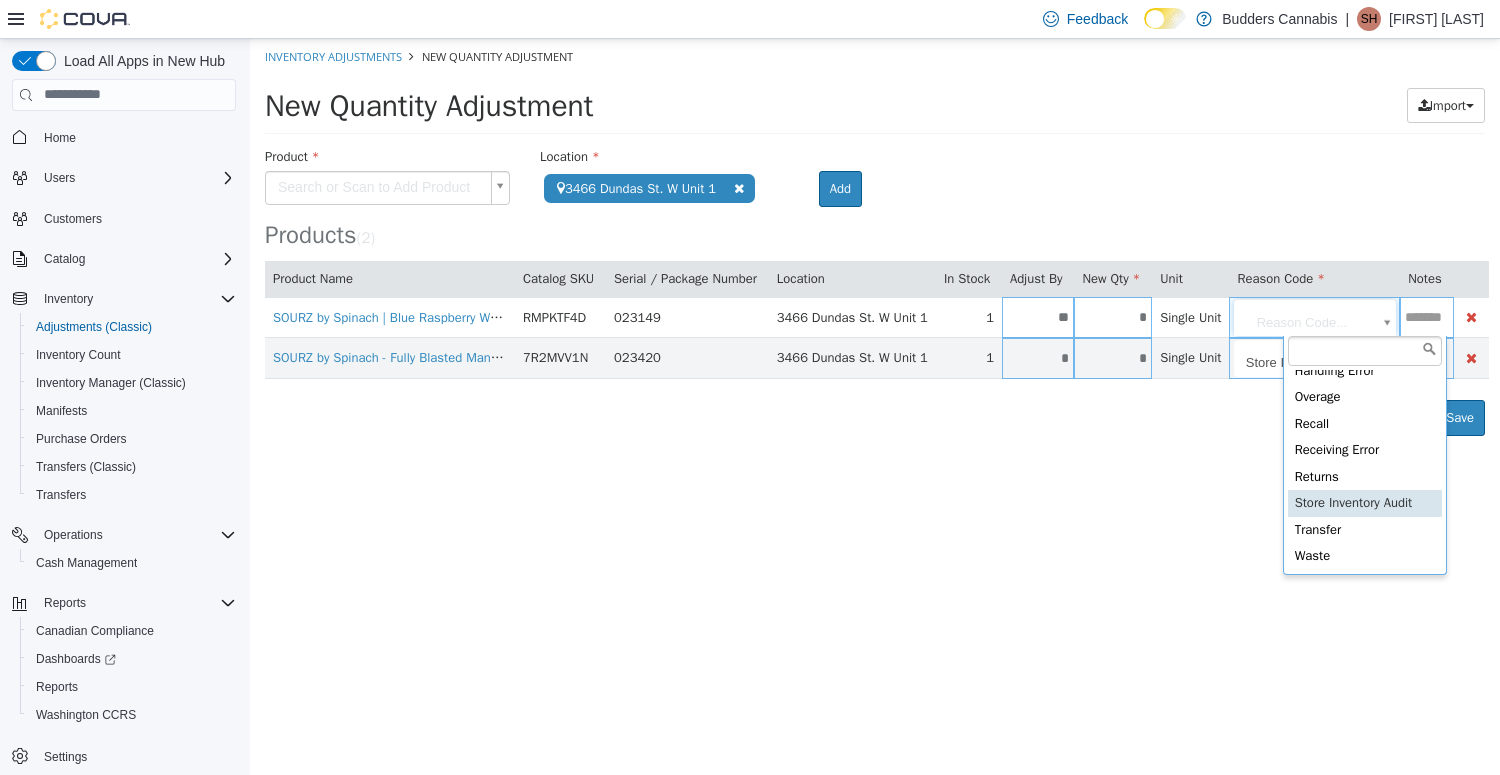 type on "**********" 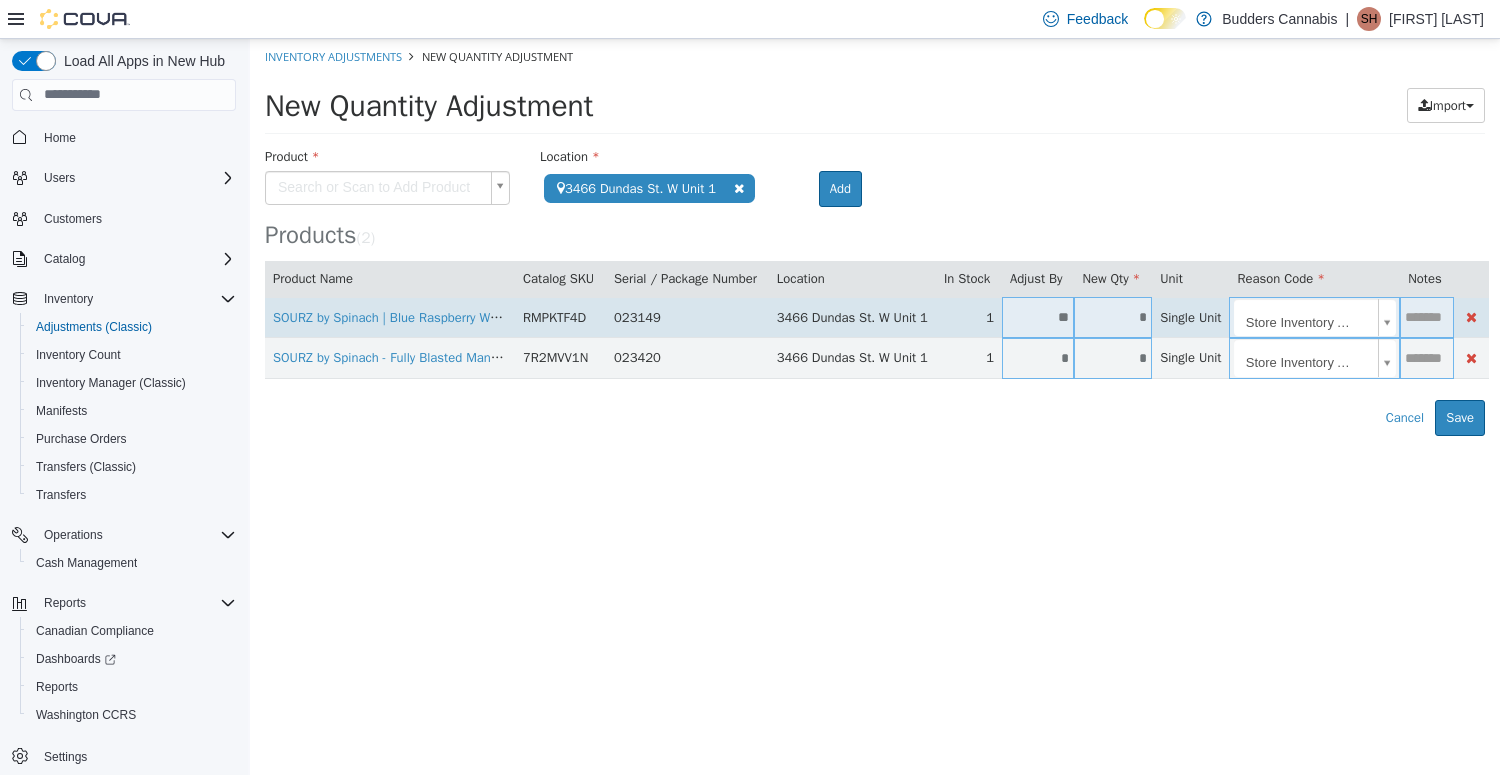 click on "**********" at bounding box center [875, 236] 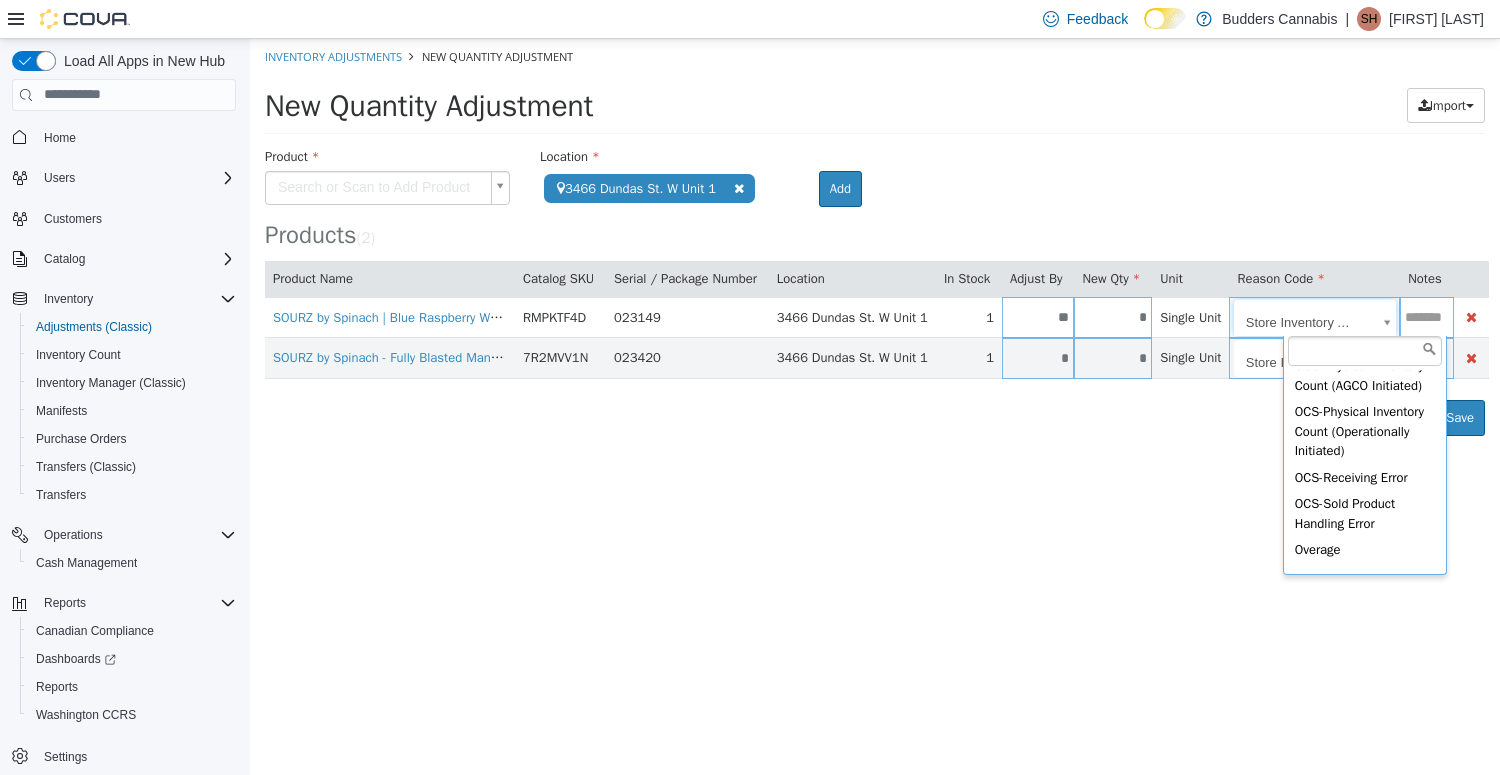 scroll, scrollTop: 394, scrollLeft: 0, axis: vertical 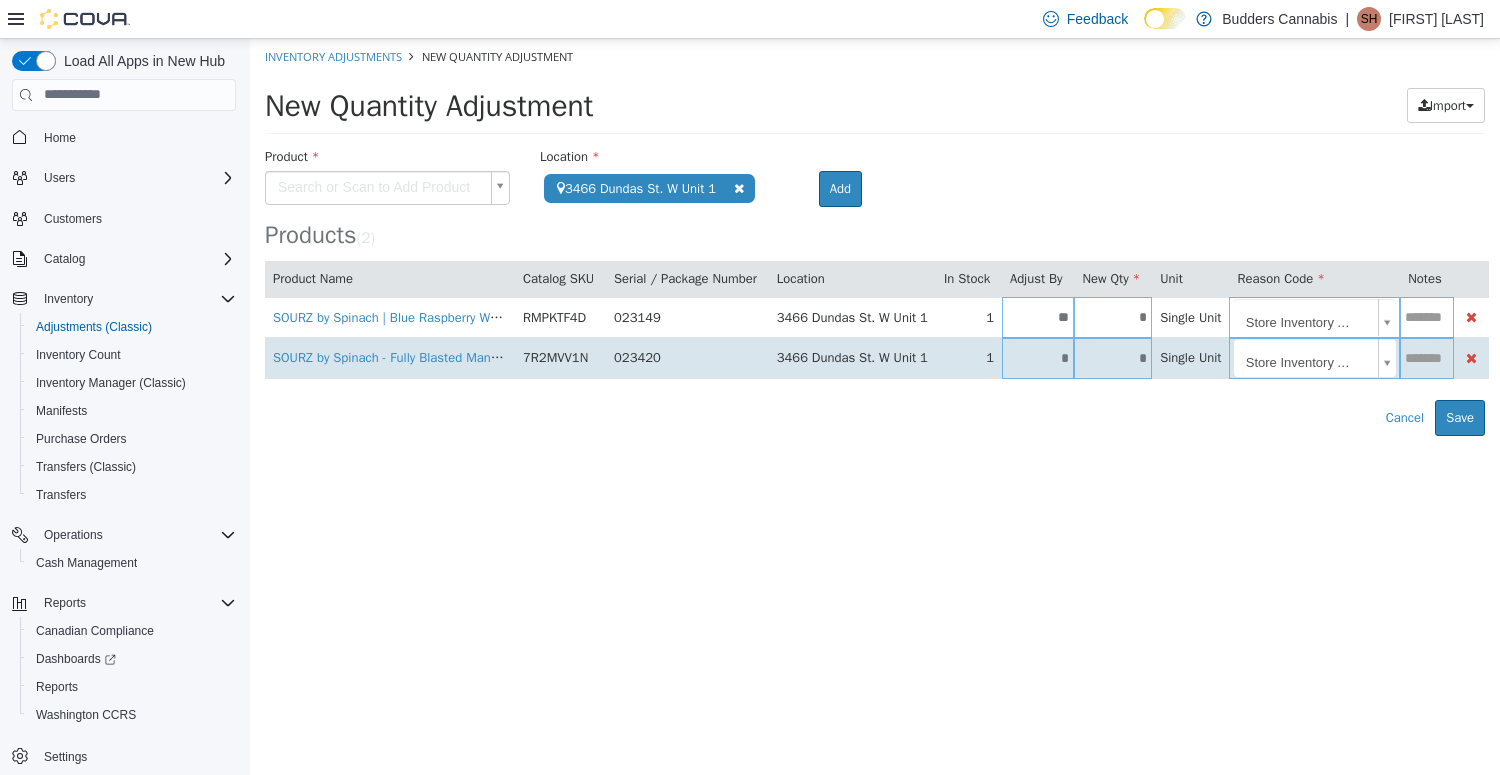 click at bounding box center [1426, 357] 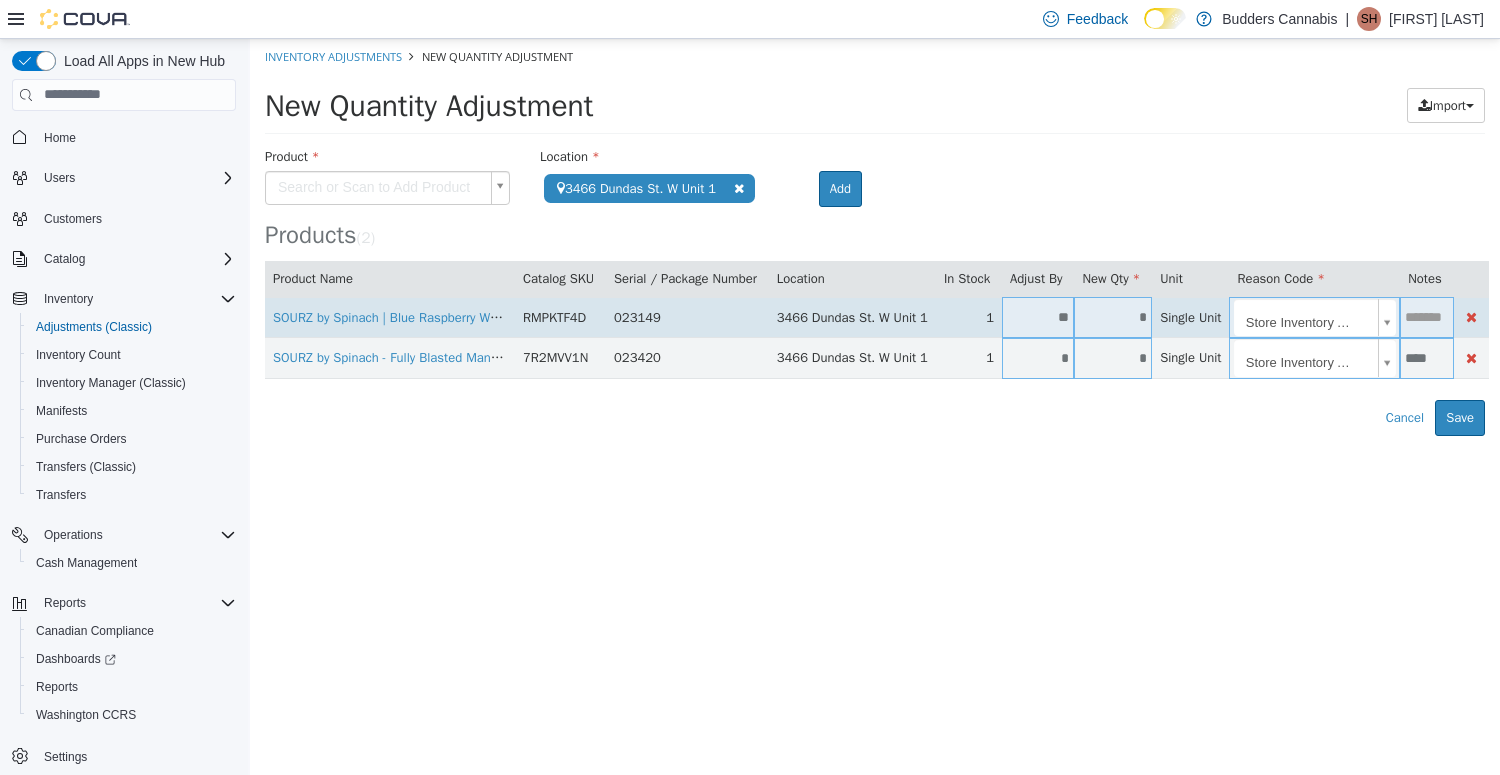 type on "****" 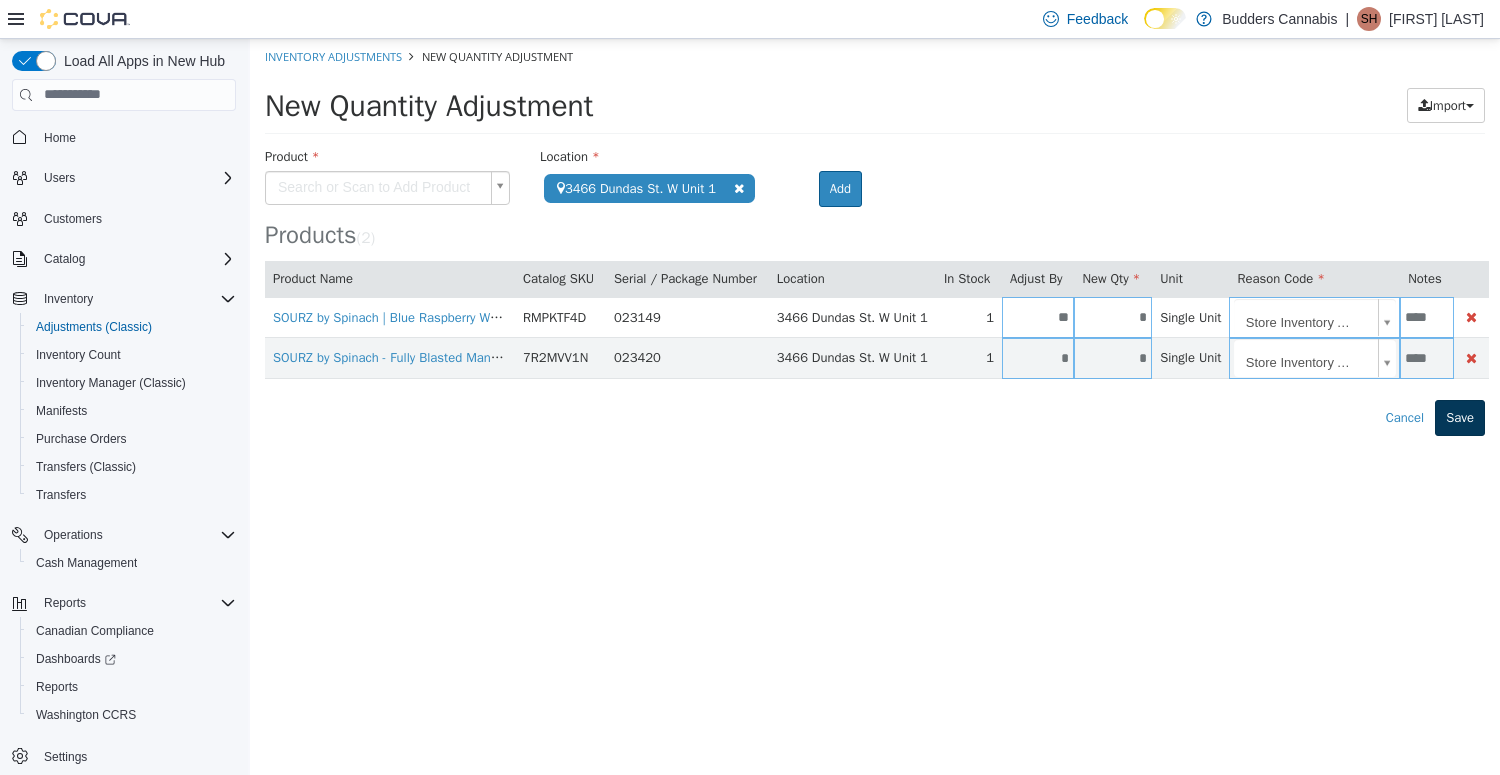 type on "****" 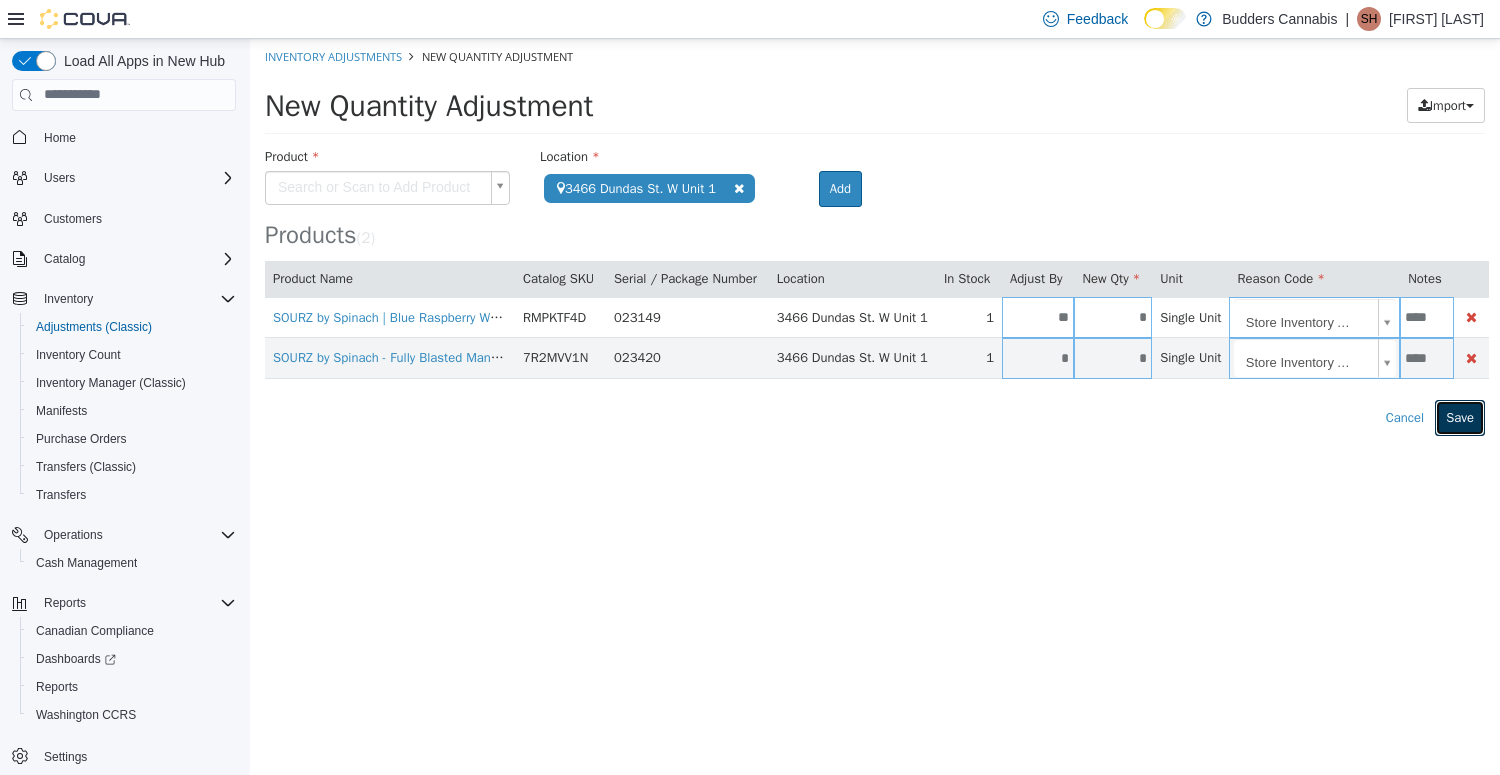 click on "Save" at bounding box center [1460, 417] 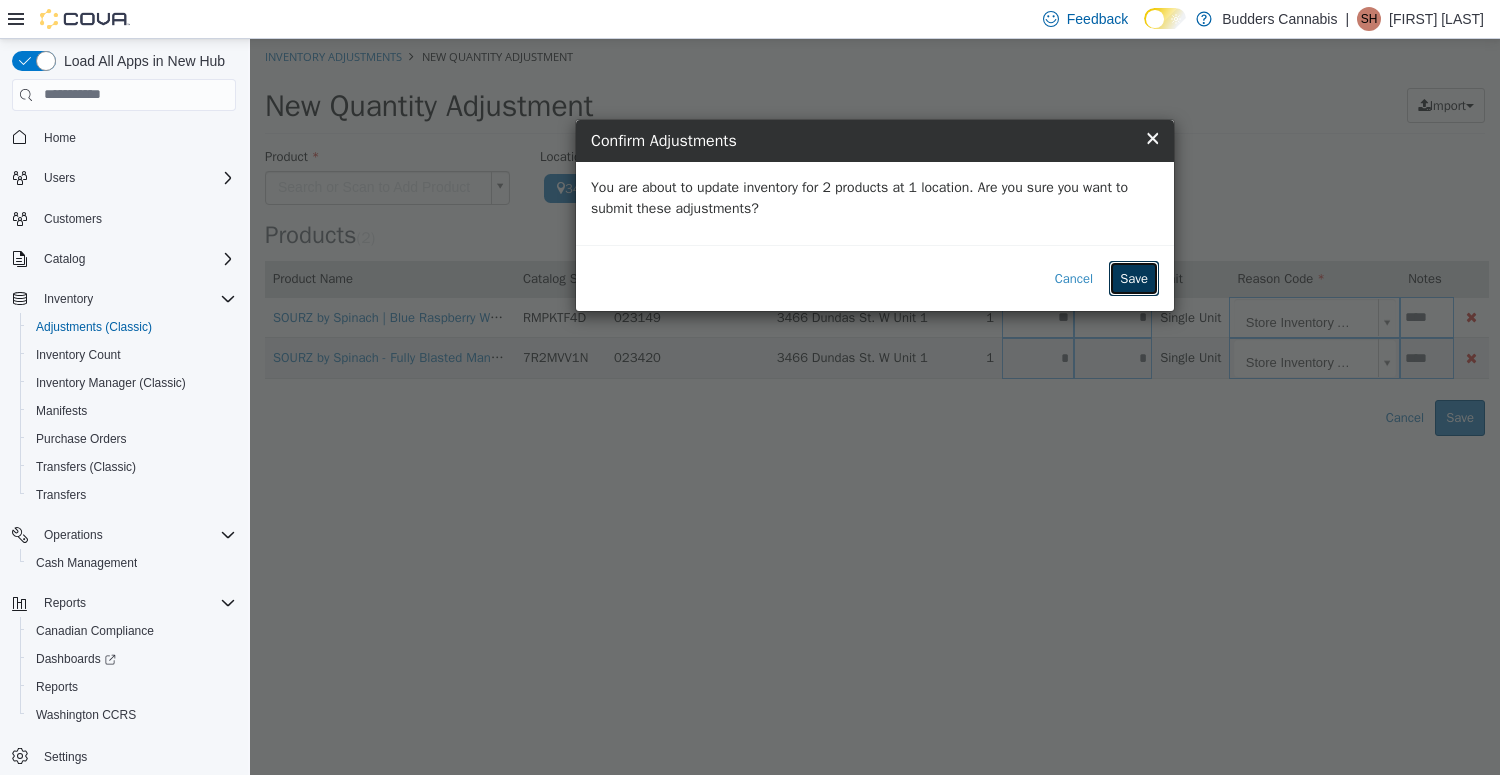 click on "Save" at bounding box center [1134, 278] 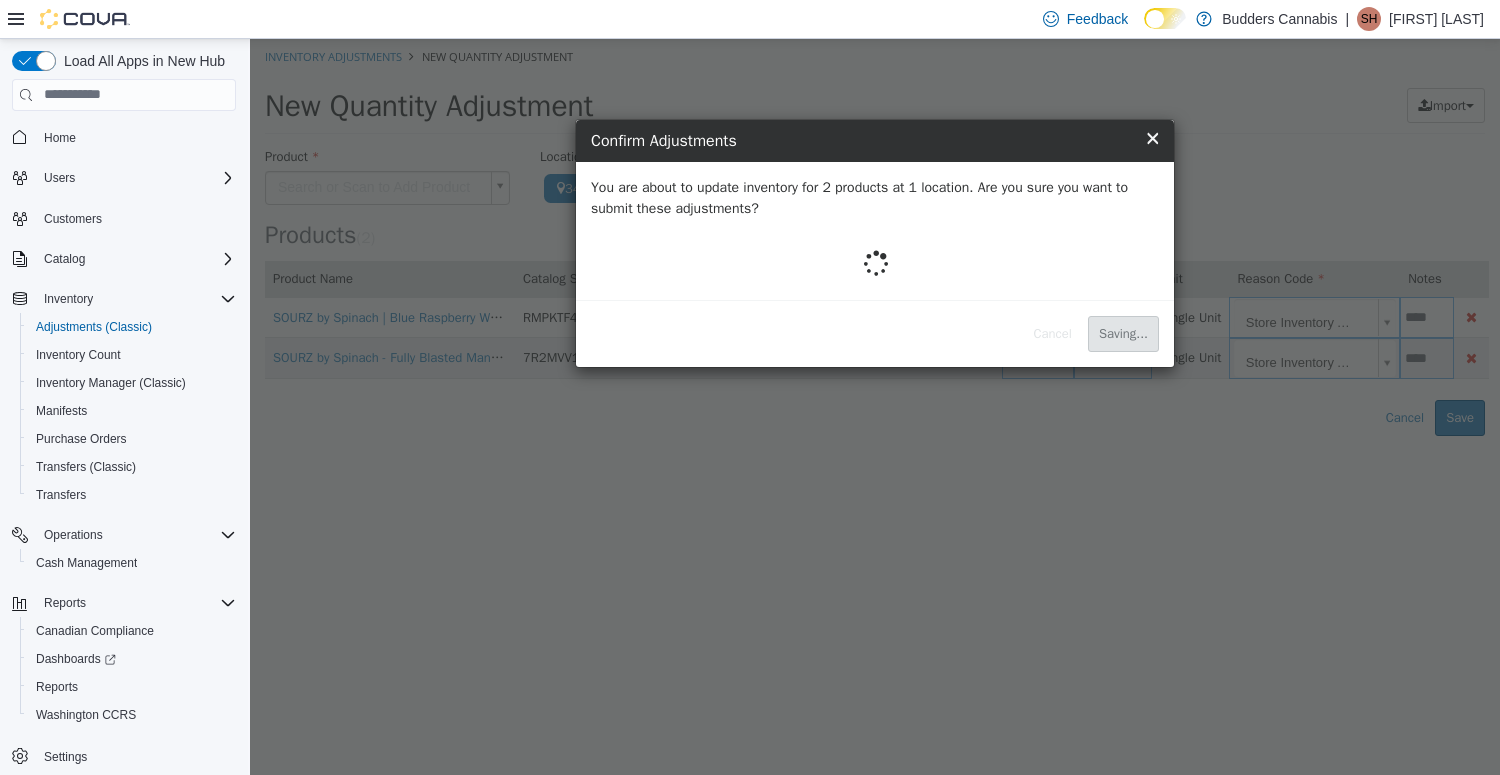 scroll, scrollTop: 0, scrollLeft: 0, axis: both 